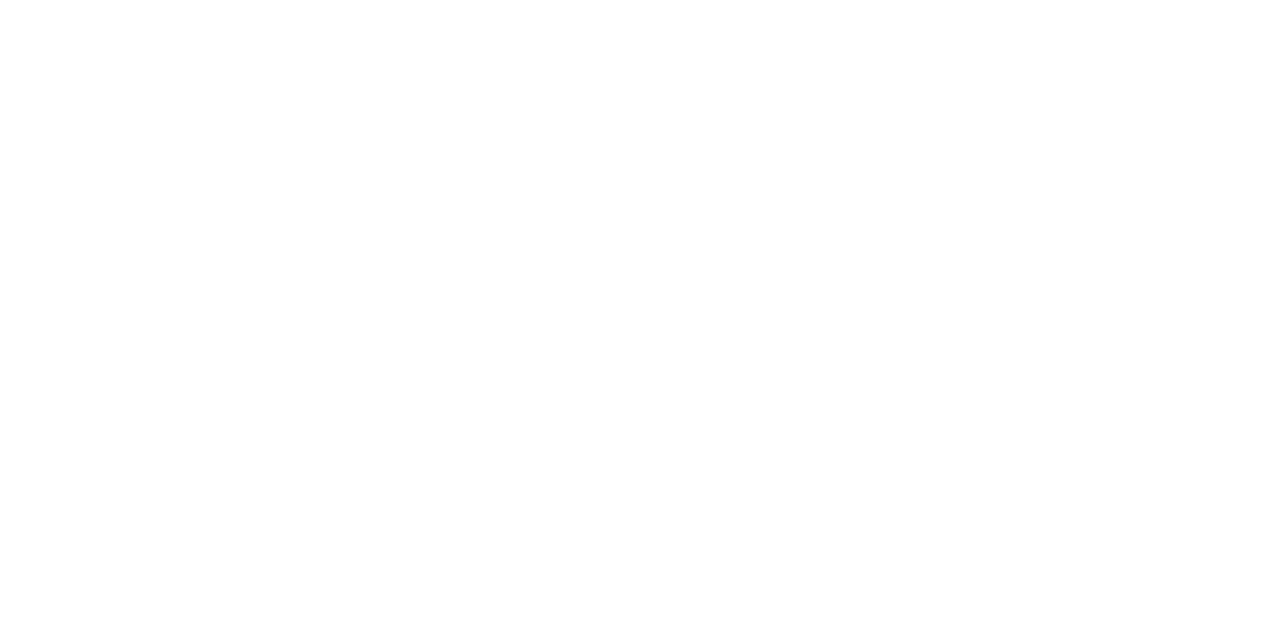 scroll, scrollTop: 0, scrollLeft: 0, axis: both 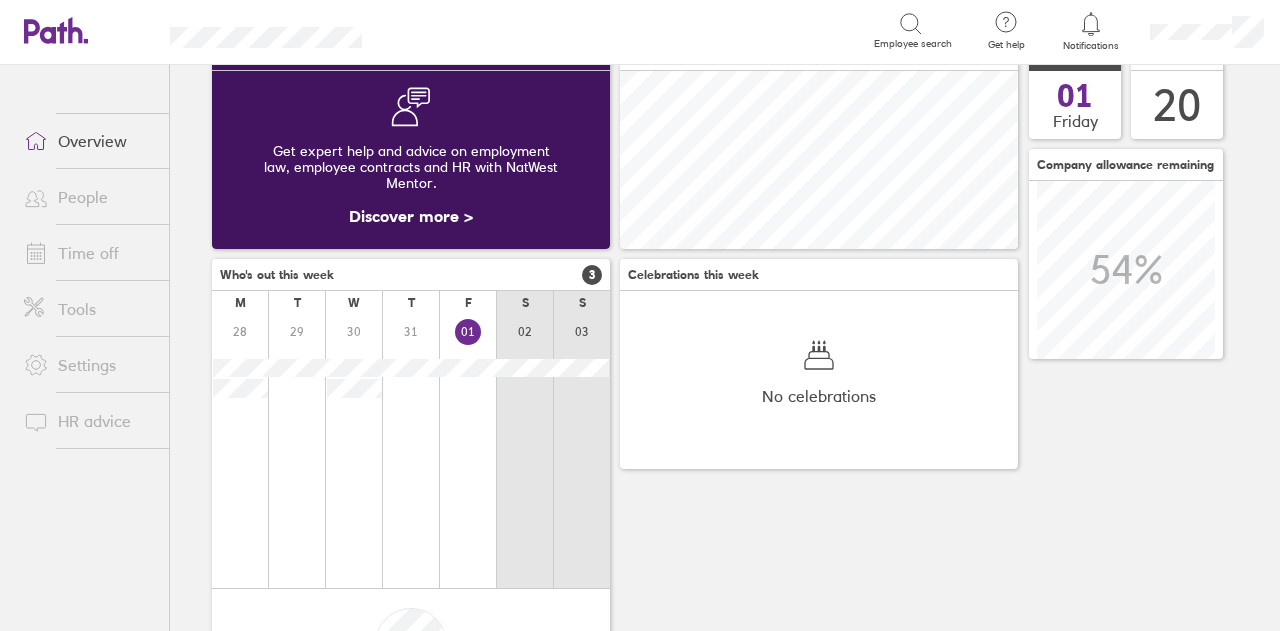 click on "Time off" at bounding box center (88, 253) 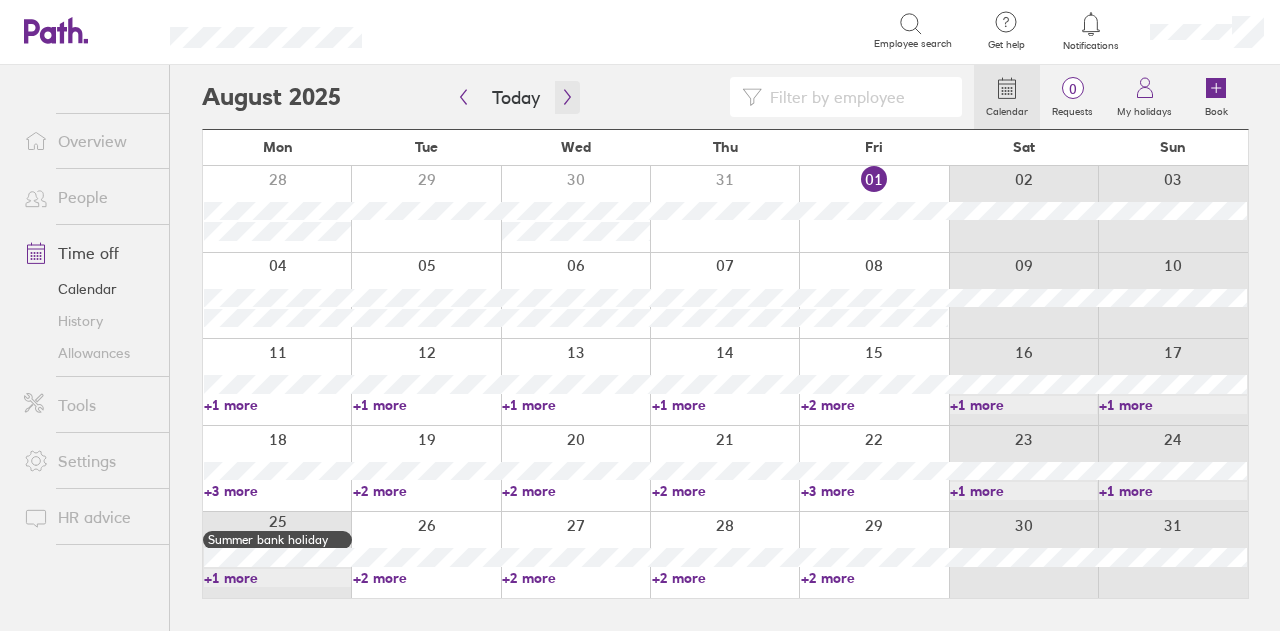 click 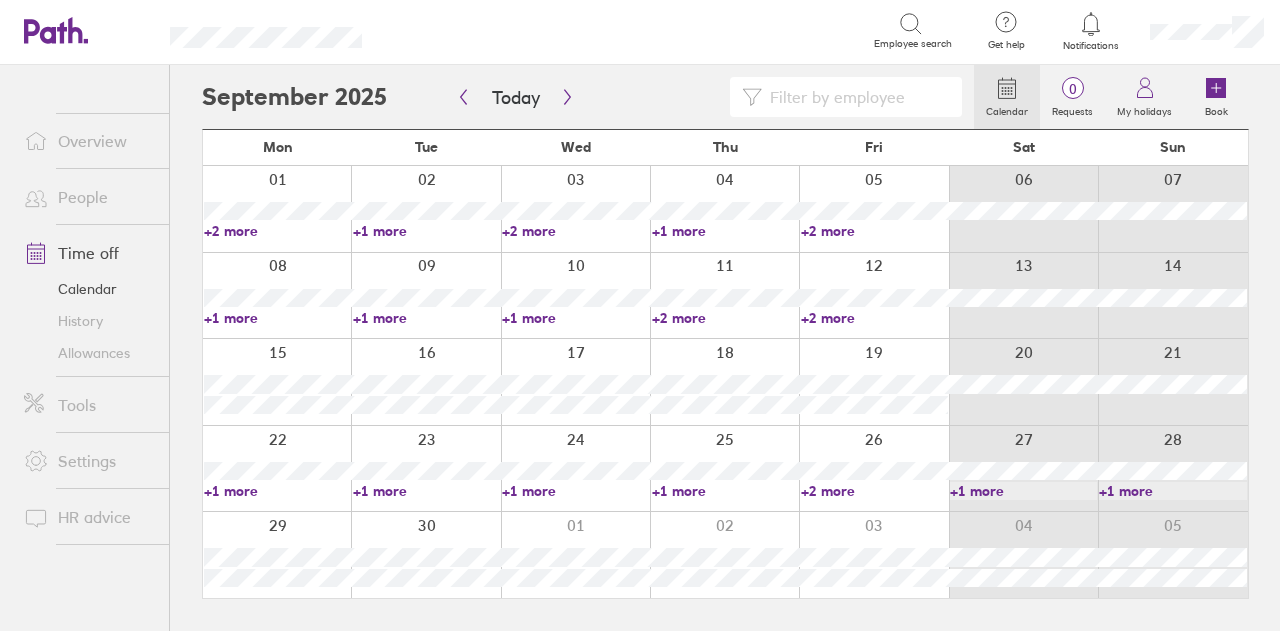 click on "+2 more" at bounding box center [575, 231] 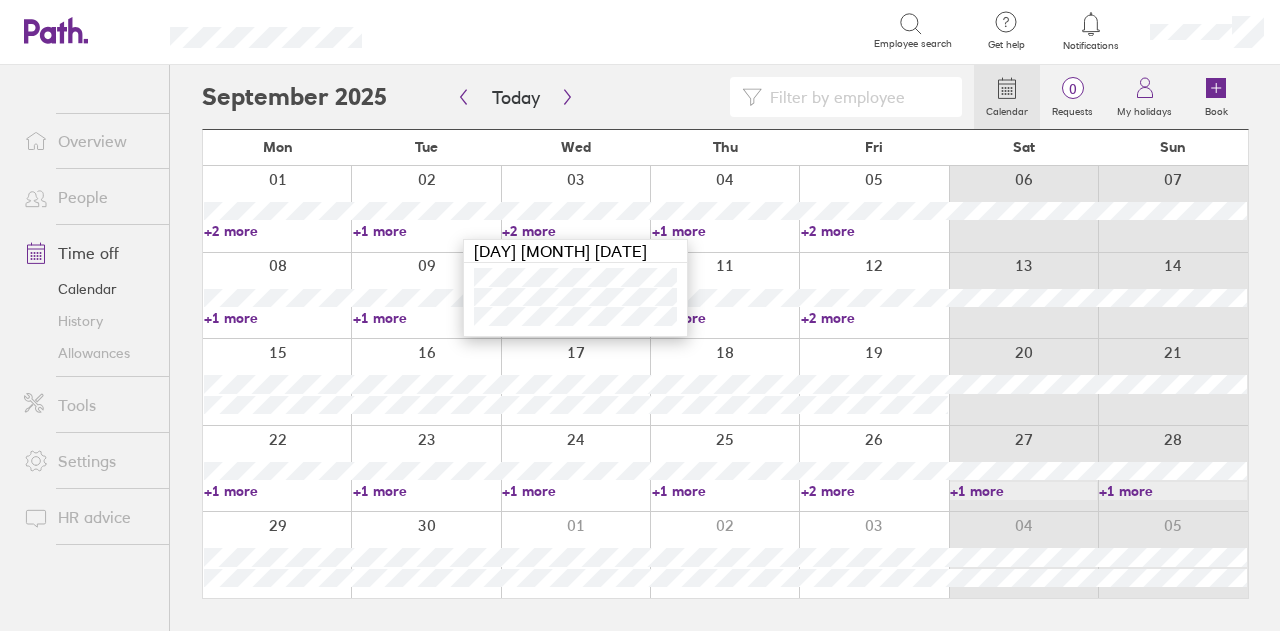 click on "+2 more" at bounding box center [575, 231] 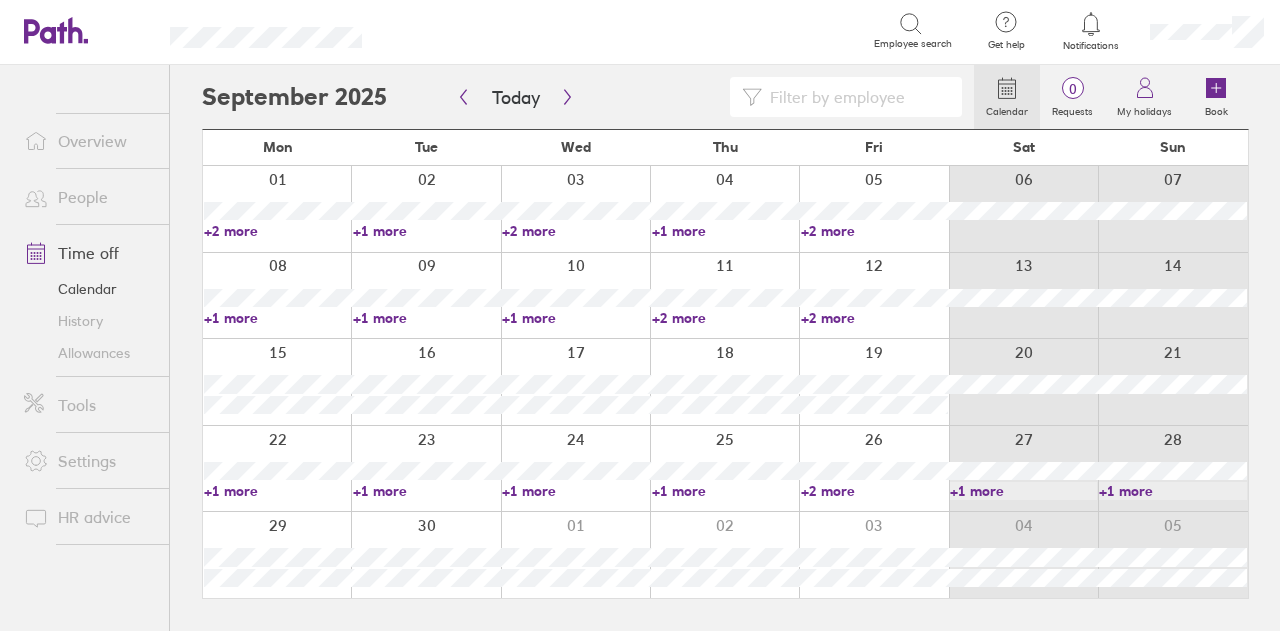 click on "+1 more" at bounding box center [725, 231] 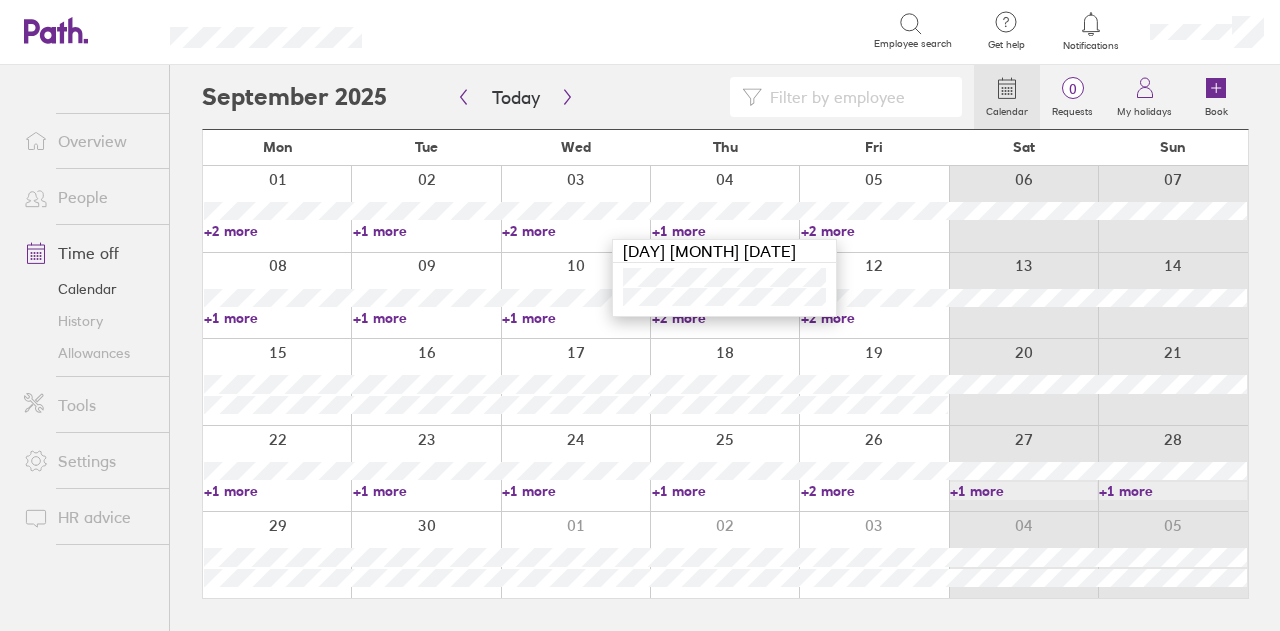 click on "+1 more" at bounding box center (725, 231) 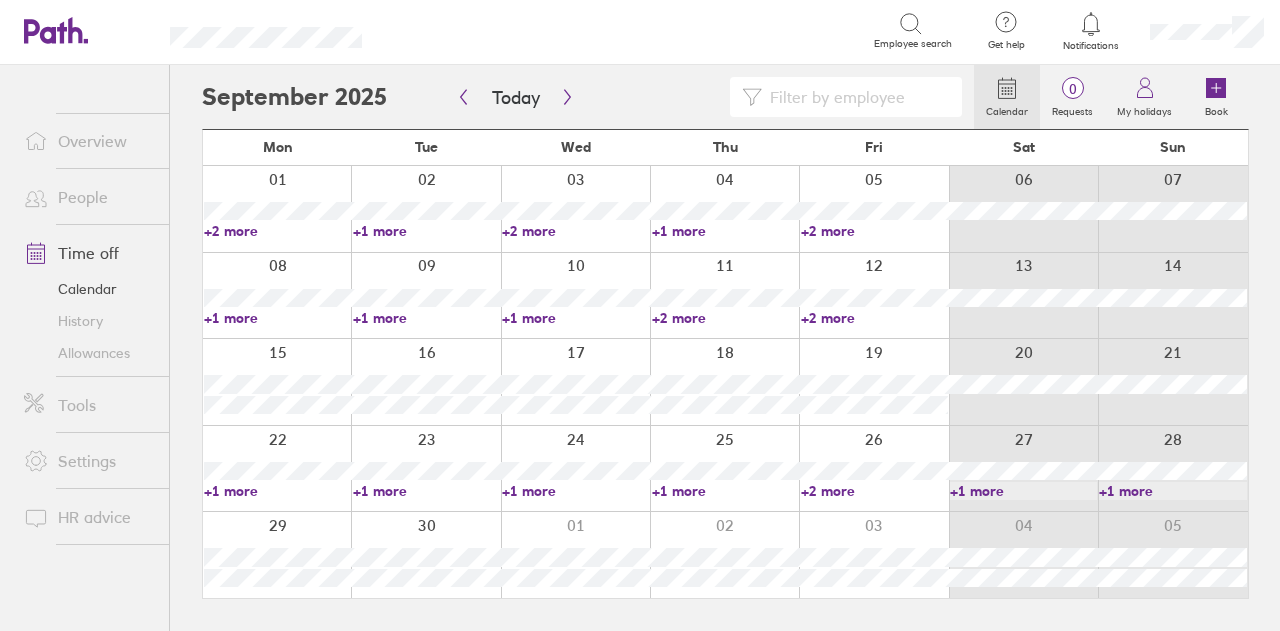 click on "+1 more" at bounding box center (426, 231) 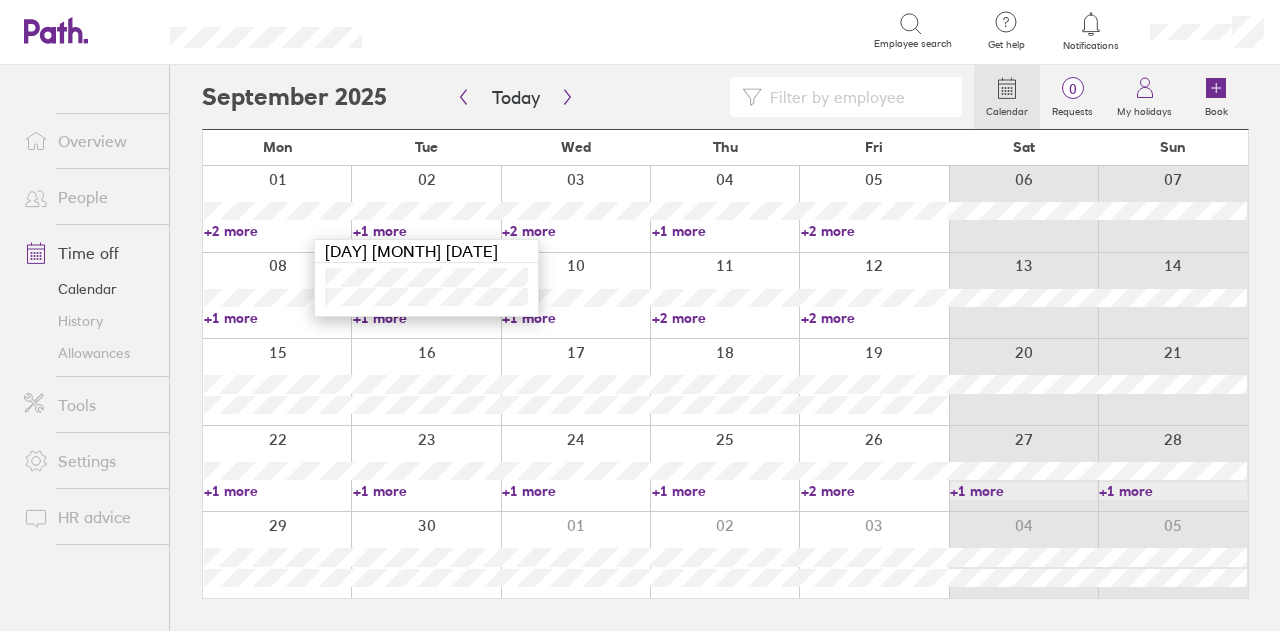 click on "+1 more" at bounding box center [426, 231] 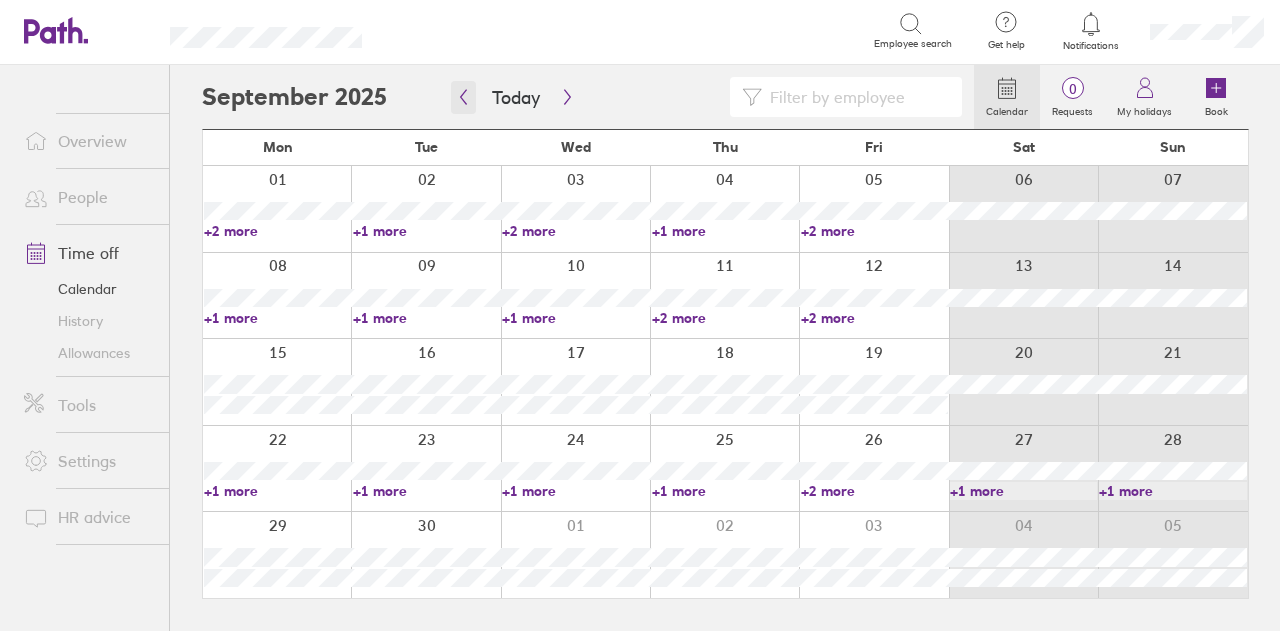 click 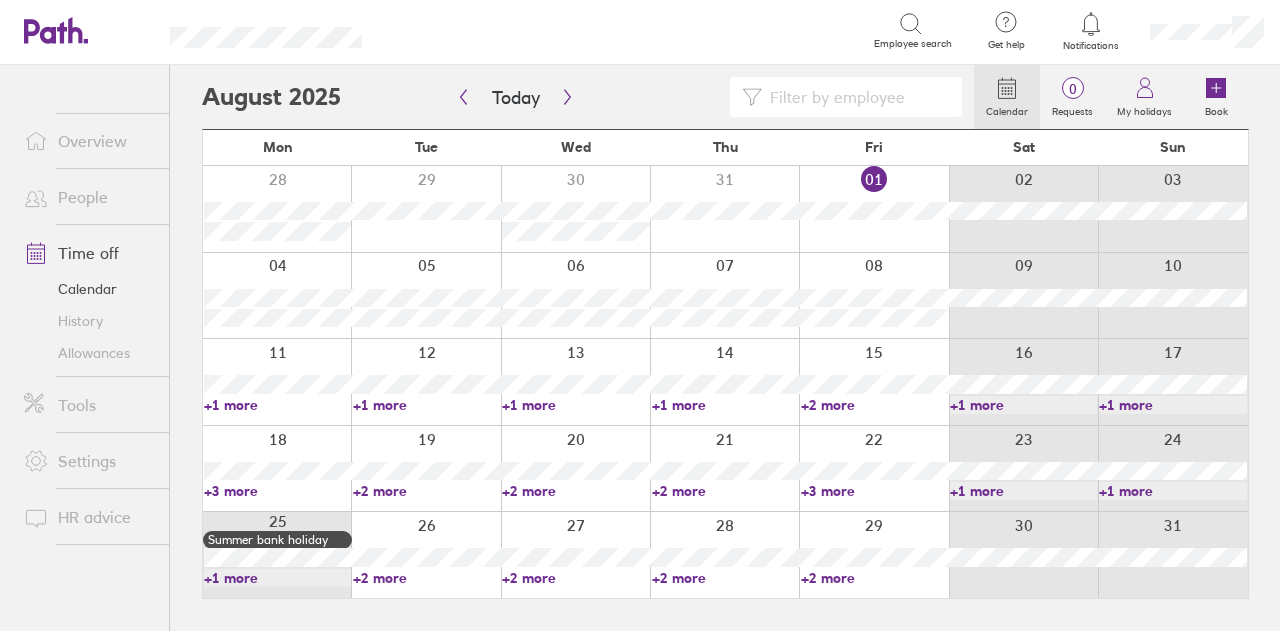 click on "+1 more" at bounding box center [426, 405] 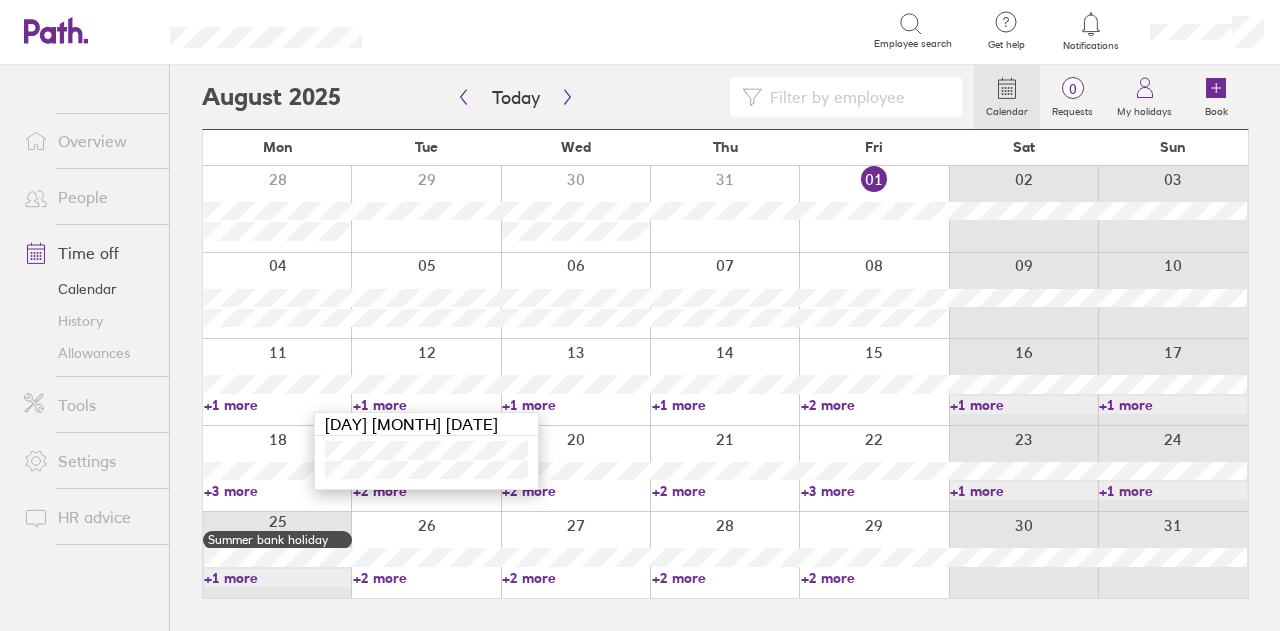 click on "+1 more" at bounding box center [725, 405] 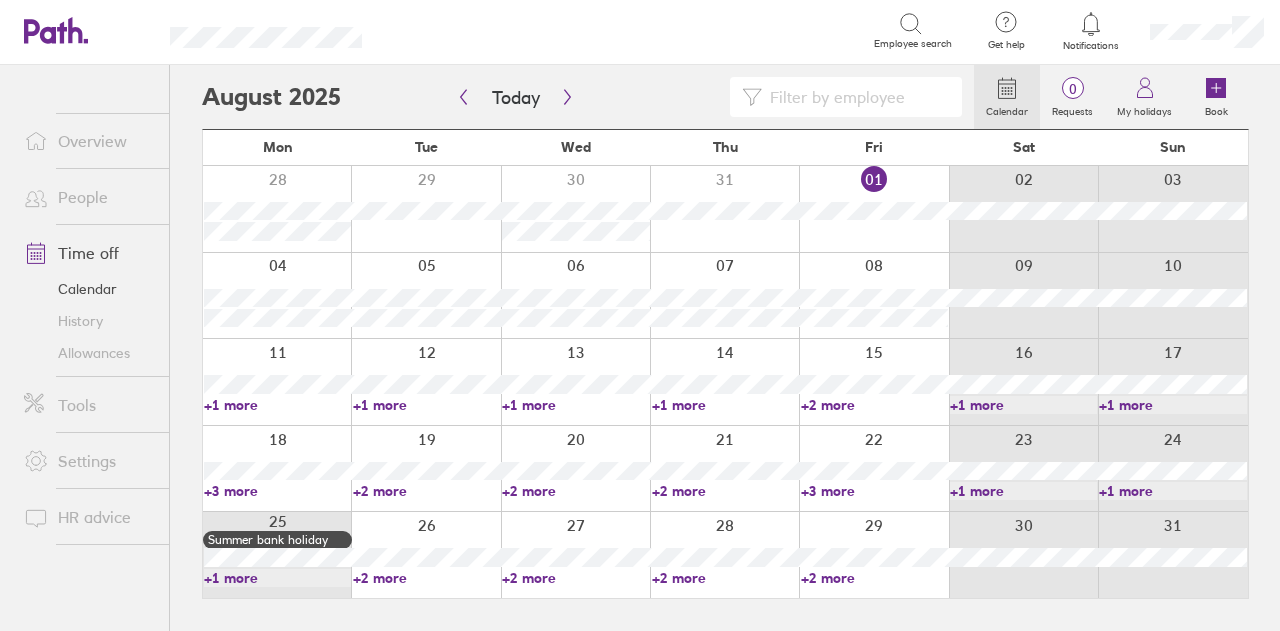 click on "+1 more" at bounding box center [725, 405] 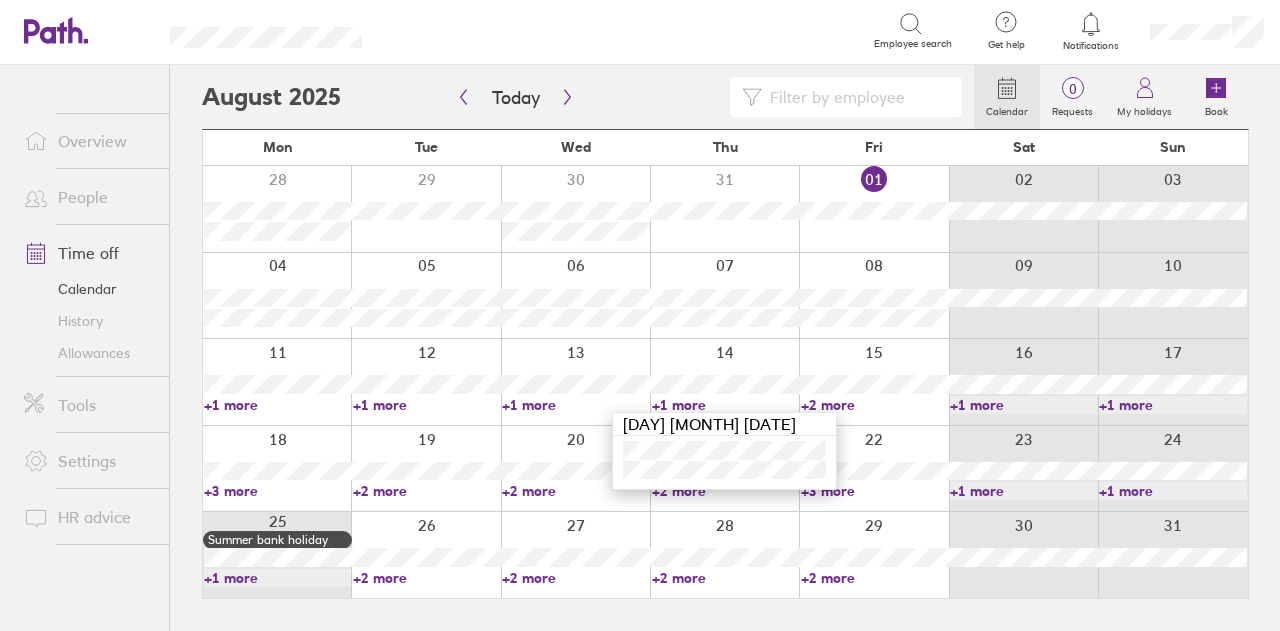 click on "+2 more" at bounding box center (426, 491) 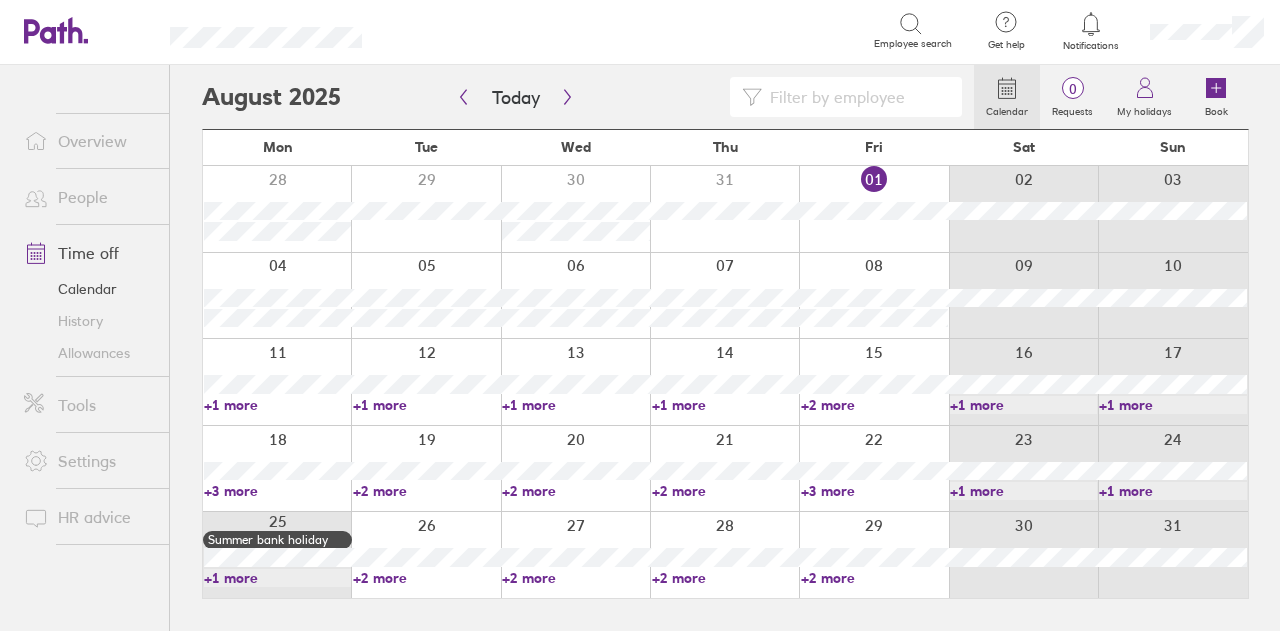click on "+2 more" at bounding box center [426, 491] 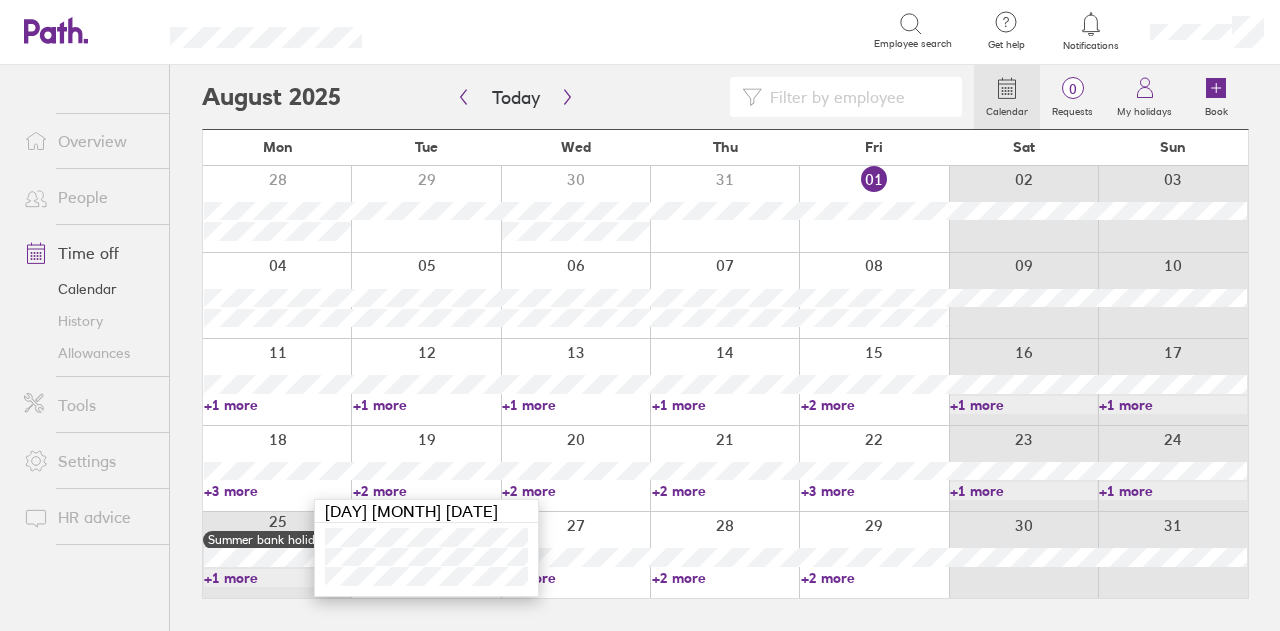 click on "+2 more" at bounding box center (575, 491) 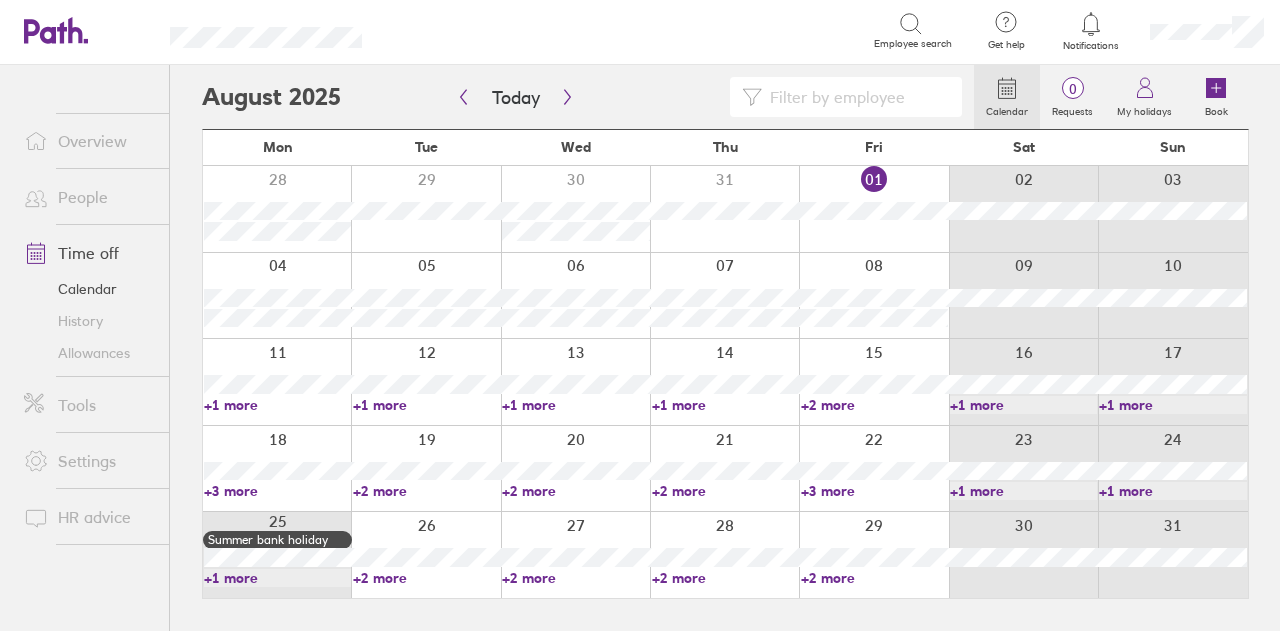 click on "+2 more" at bounding box center (575, 491) 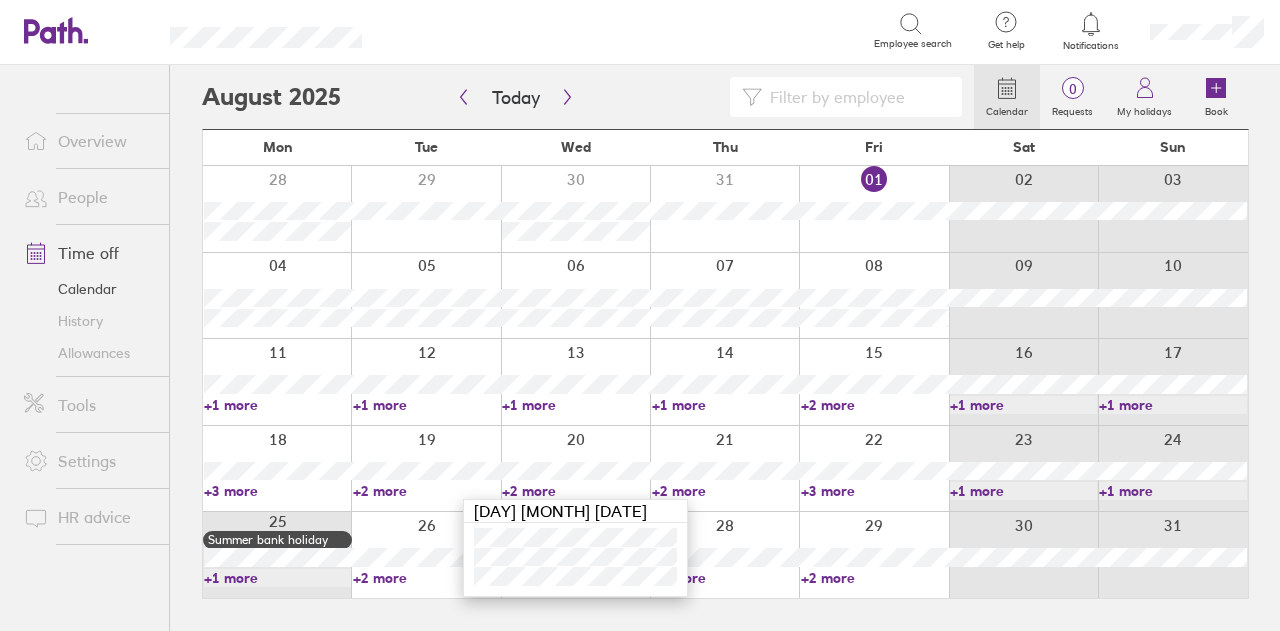 click on "+2 more" at bounding box center (725, 491) 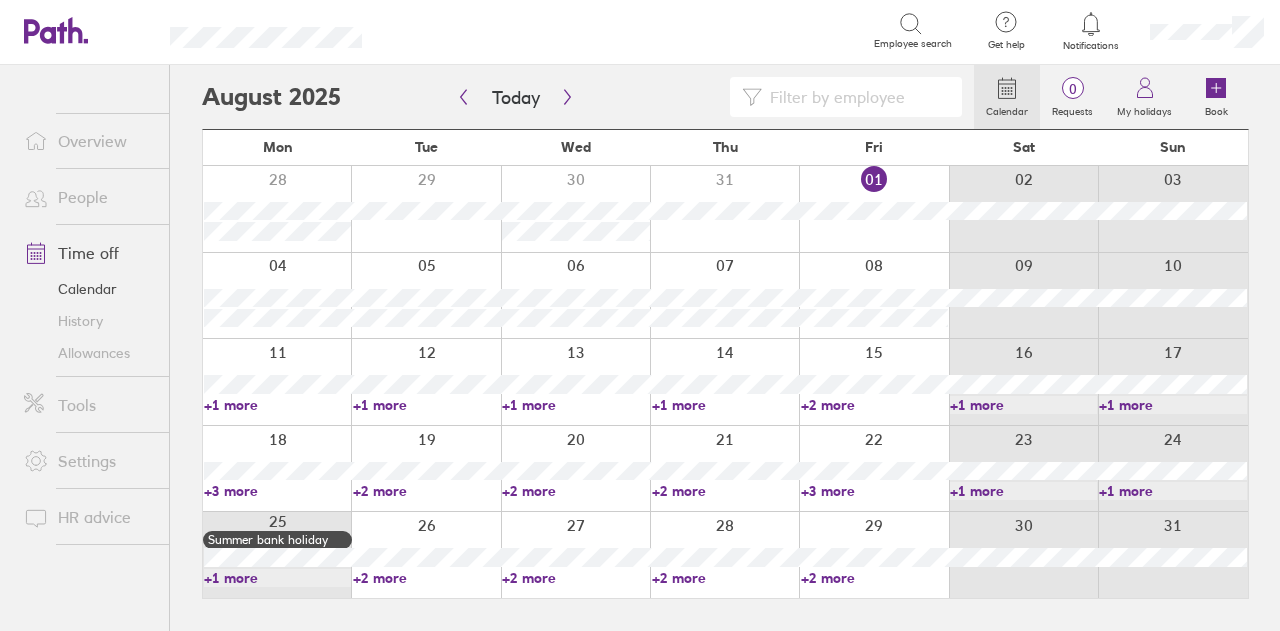 click on "+2 more" at bounding box center [725, 491] 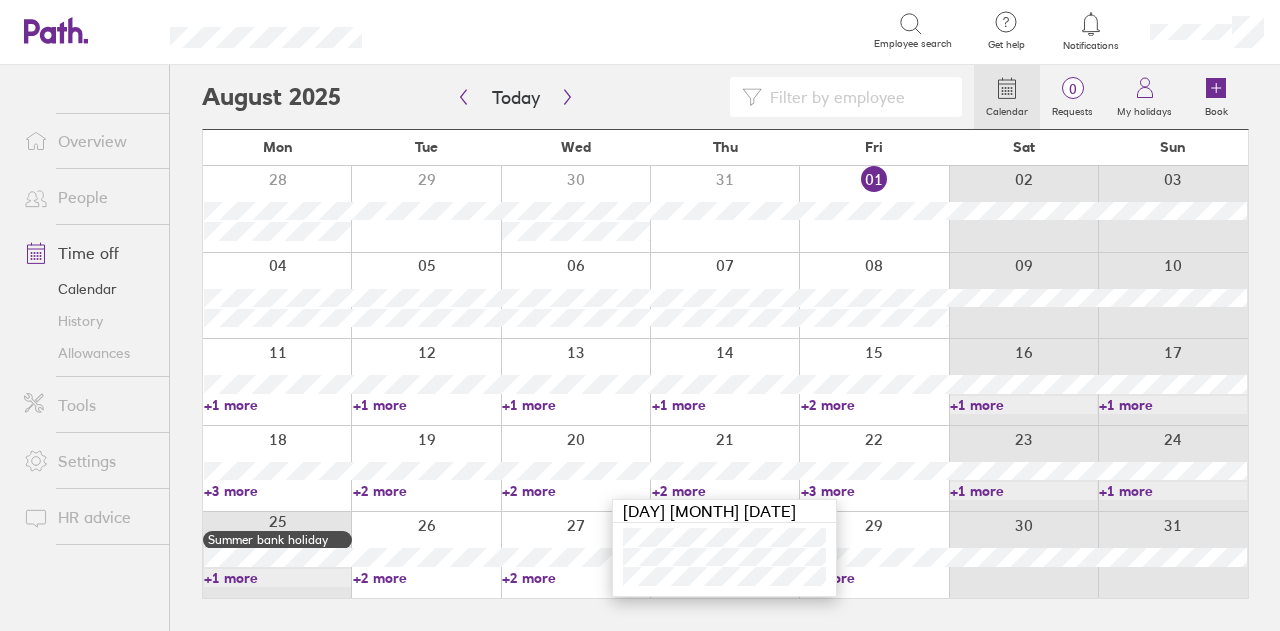click on "+3 more" at bounding box center (874, 491) 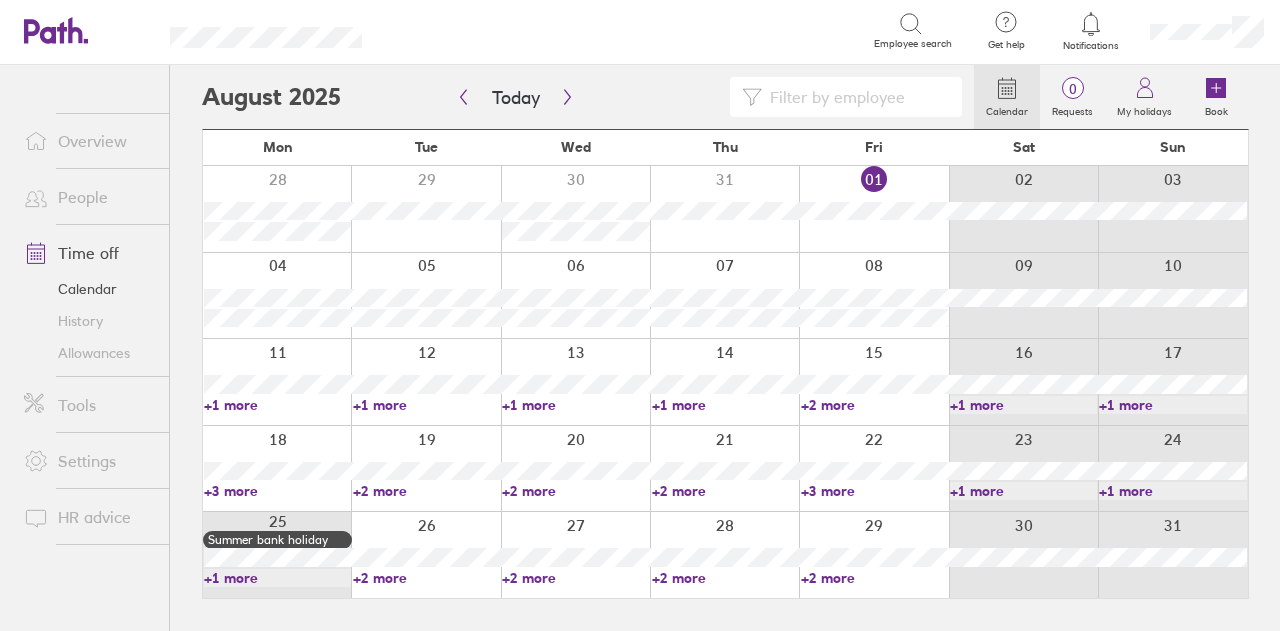 click on "+3 more" at bounding box center [874, 491] 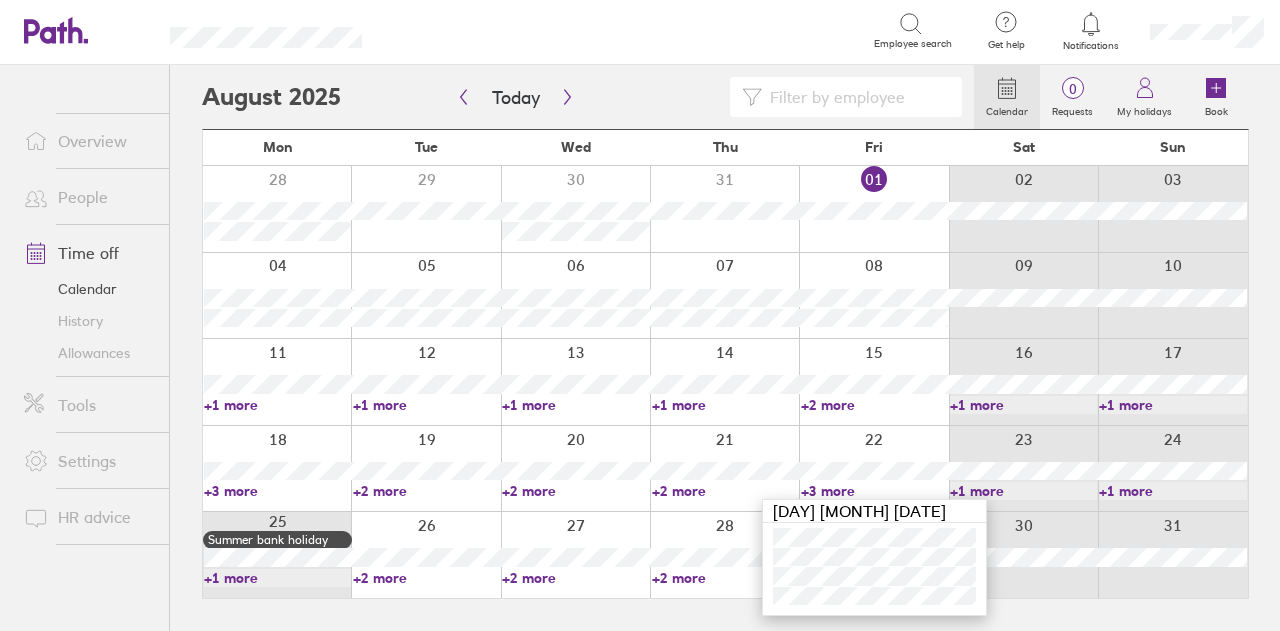 click on "+2 more" at bounding box center (426, 491) 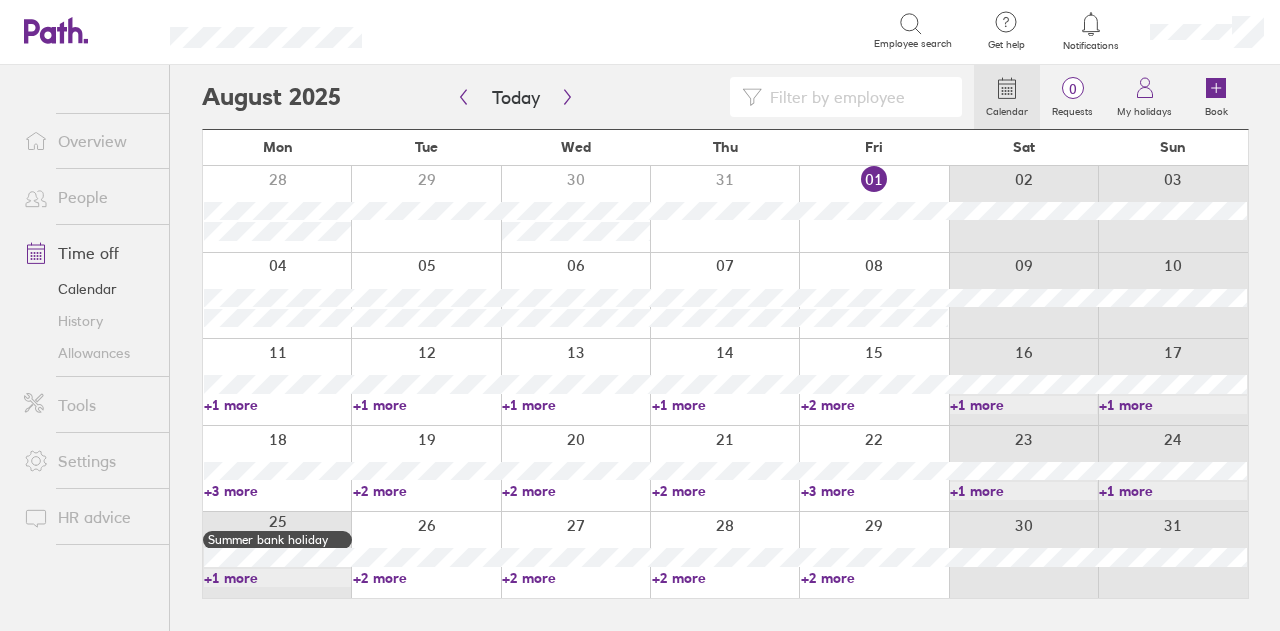 click on "+2 more" at bounding box center [874, 405] 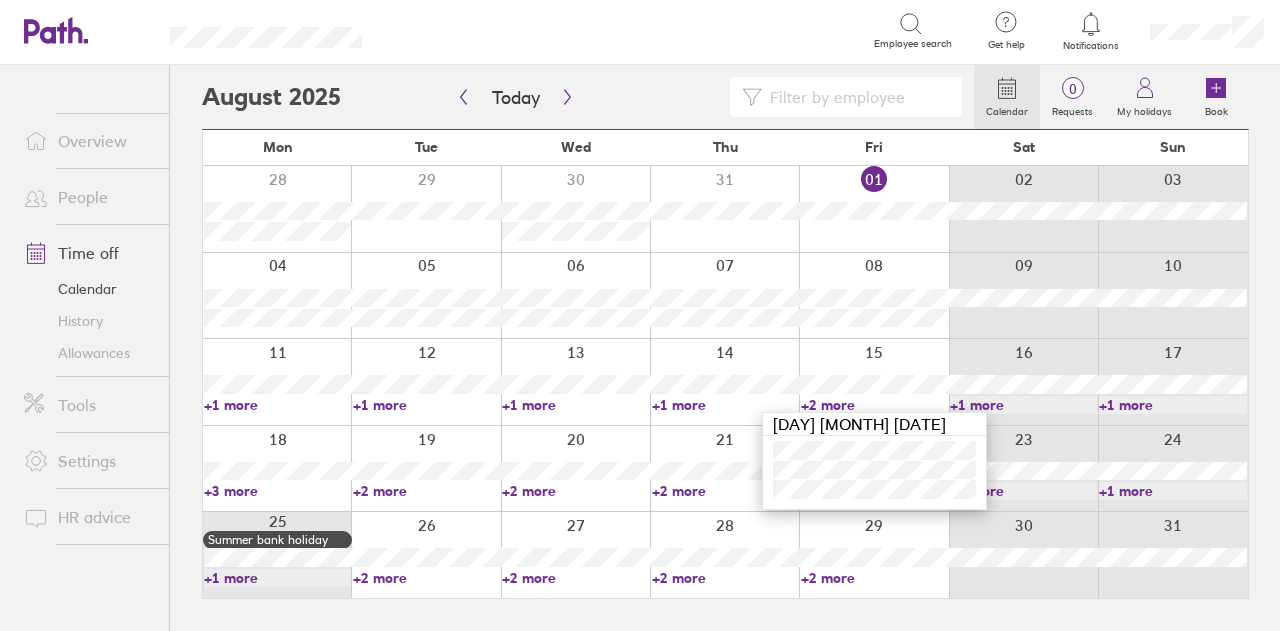 click on "+1 more" at bounding box center (725, 405) 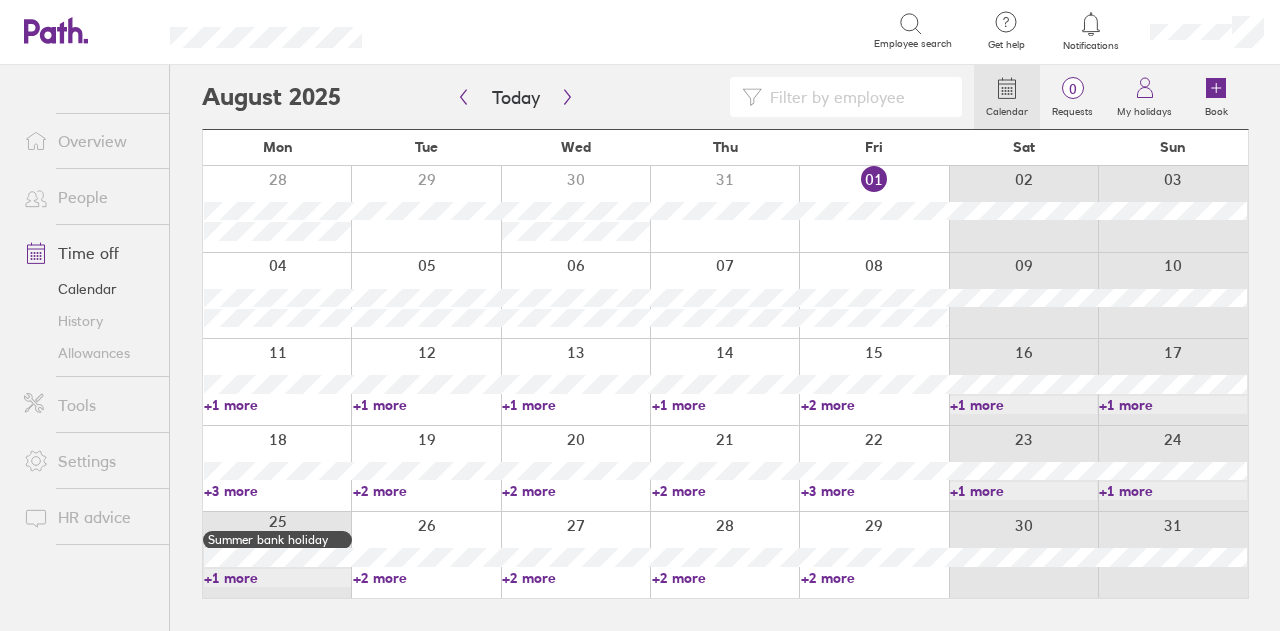 click on "+1 more" at bounding box center [725, 405] 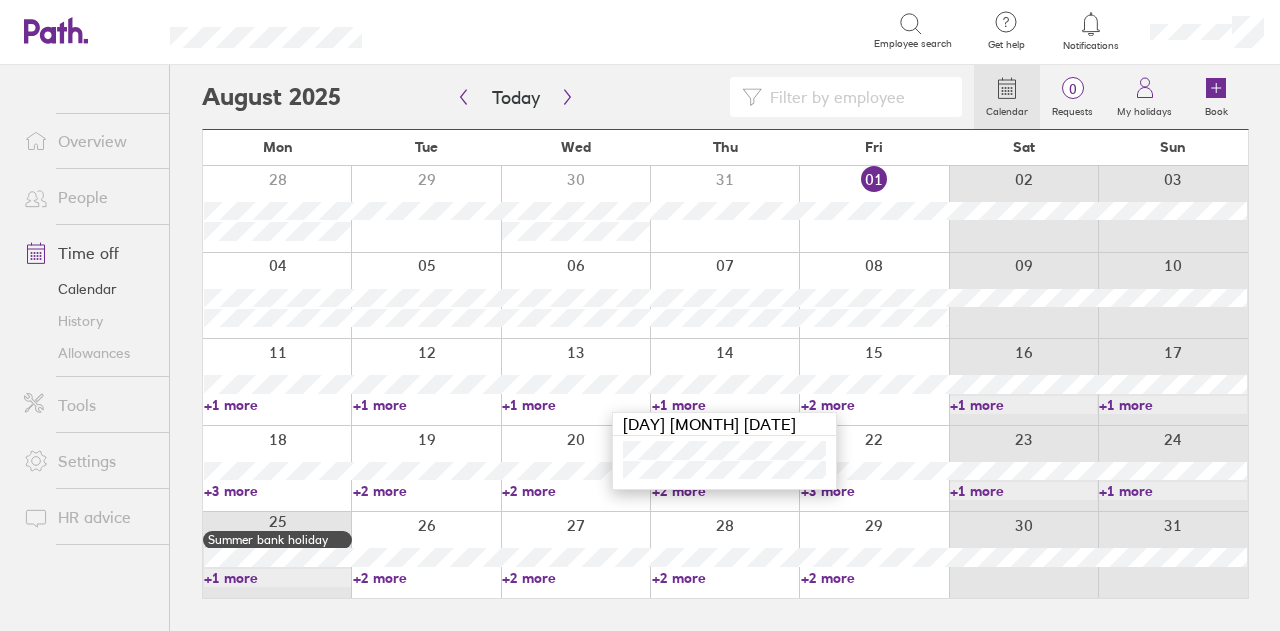 click on "+1 more" at bounding box center [575, 405] 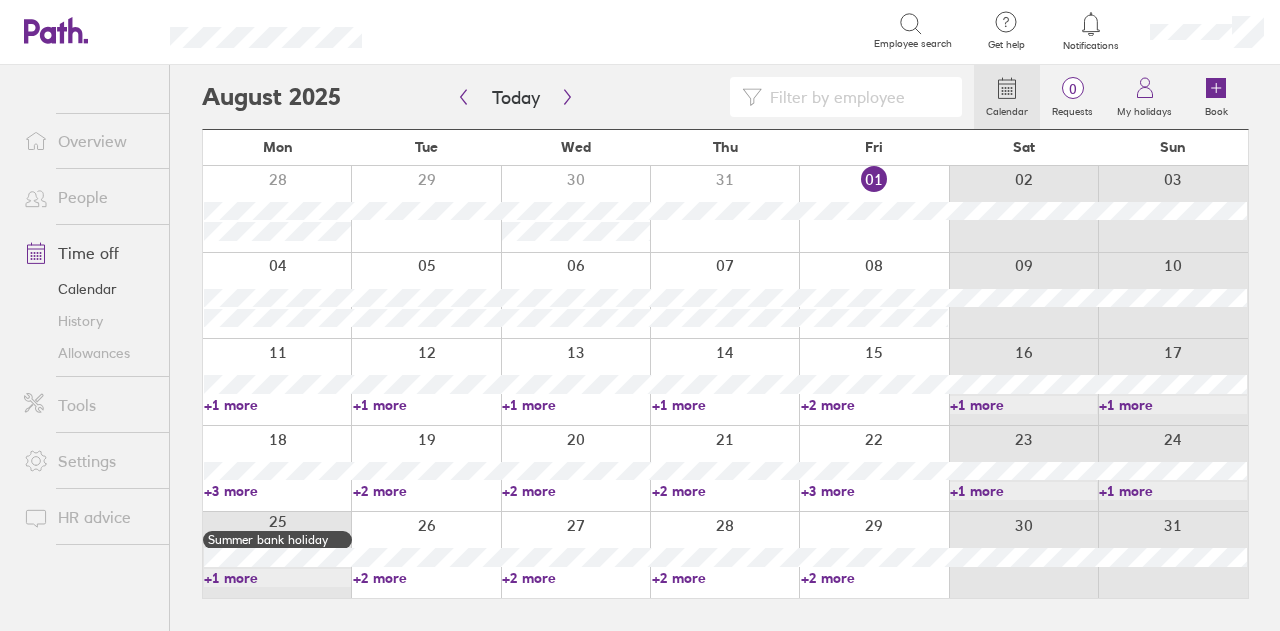 click on "+1 more" at bounding box center (575, 405) 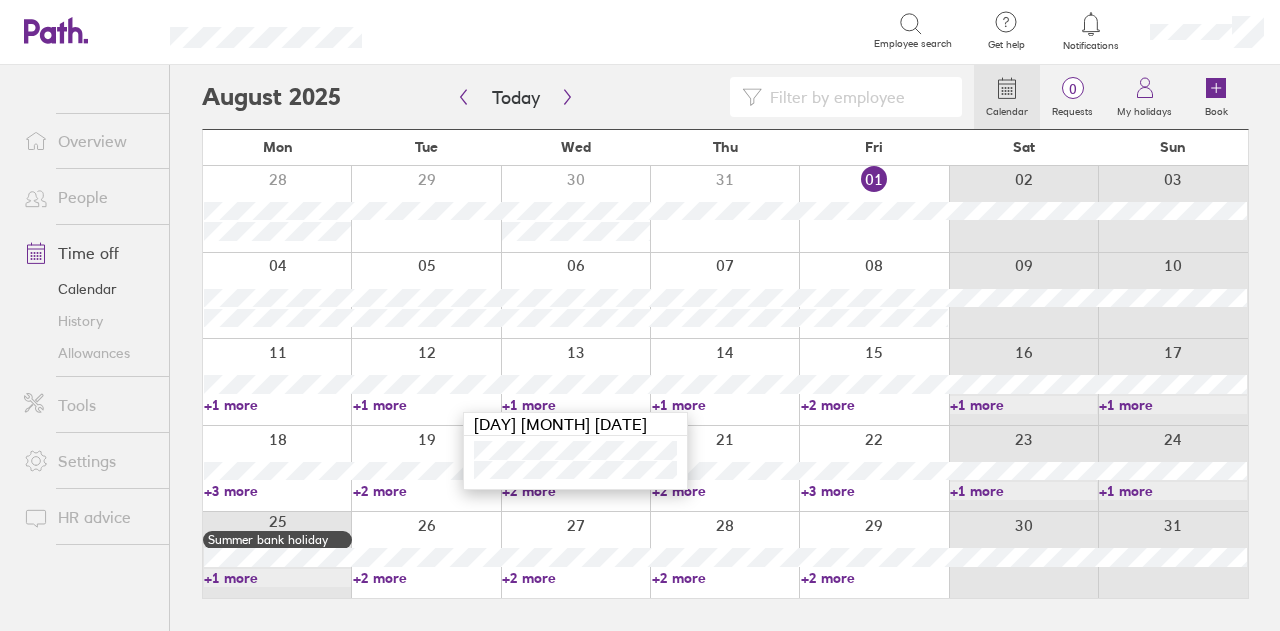 click on "+1 more" at bounding box center [426, 405] 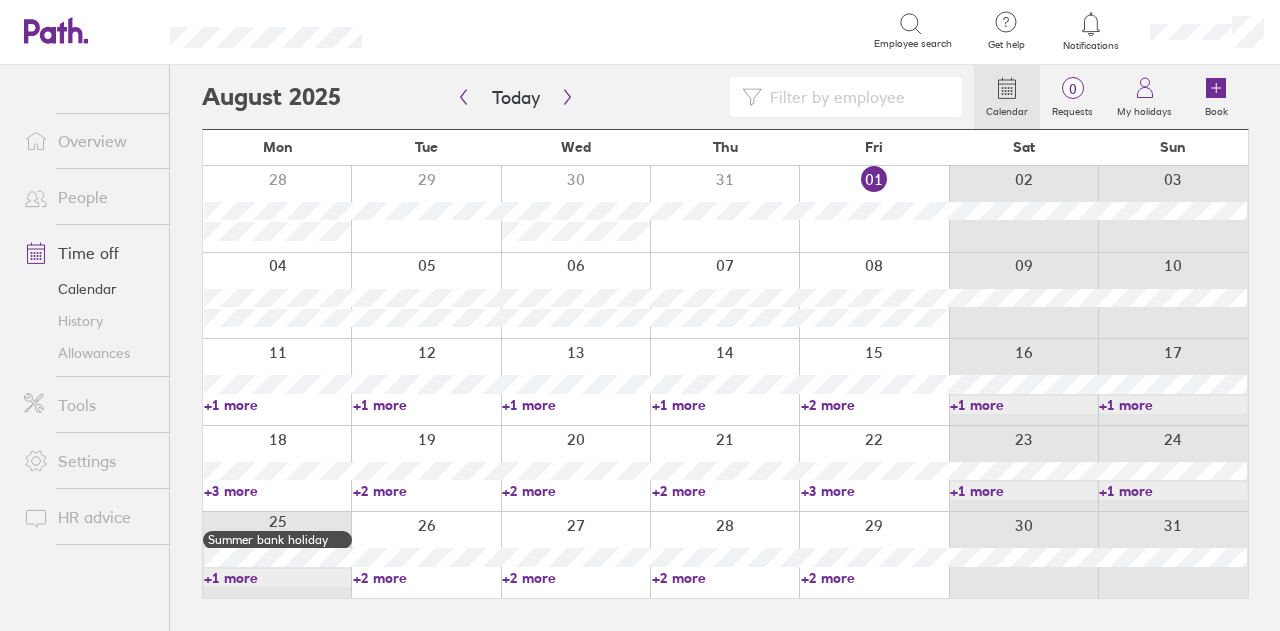 click on "+1 more" at bounding box center [277, 405] 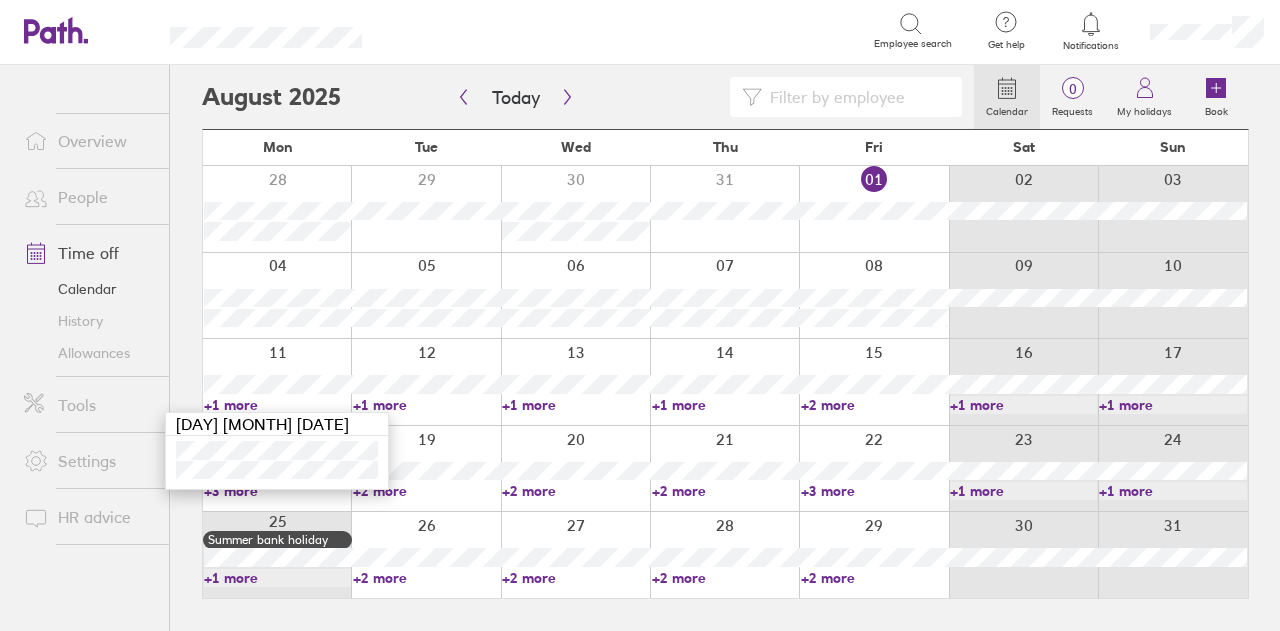 click at bounding box center (425, 382) 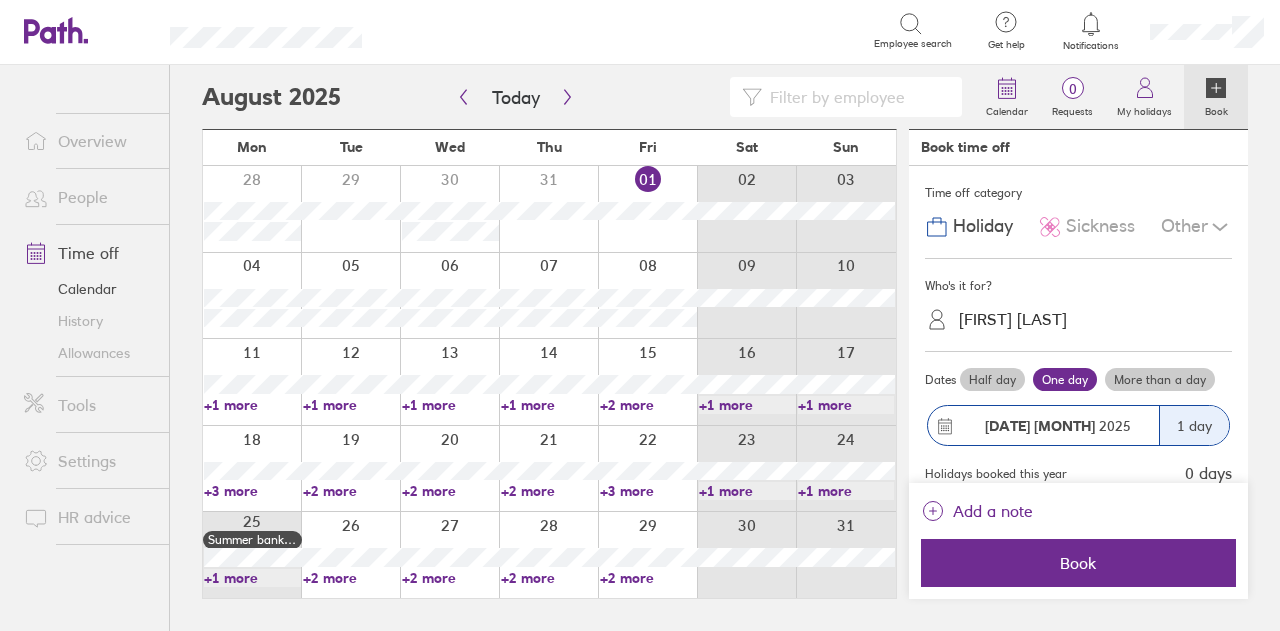 click on "+1 more" at bounding box center [252, 405] 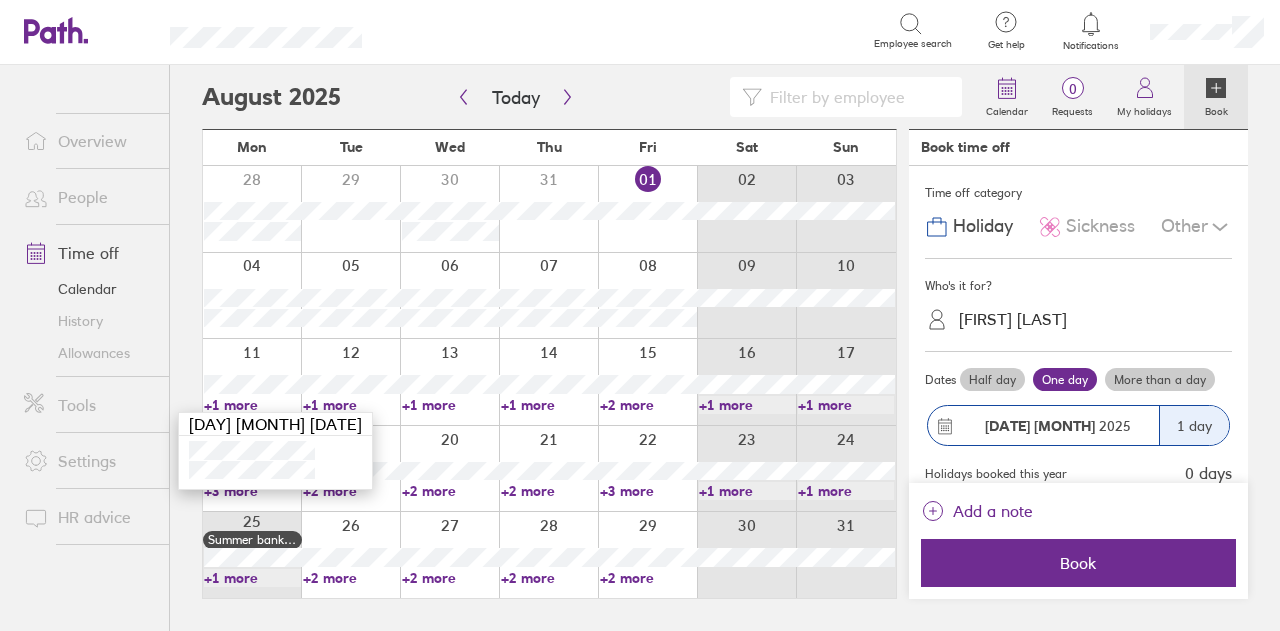 click at bounding box center [252, 382] 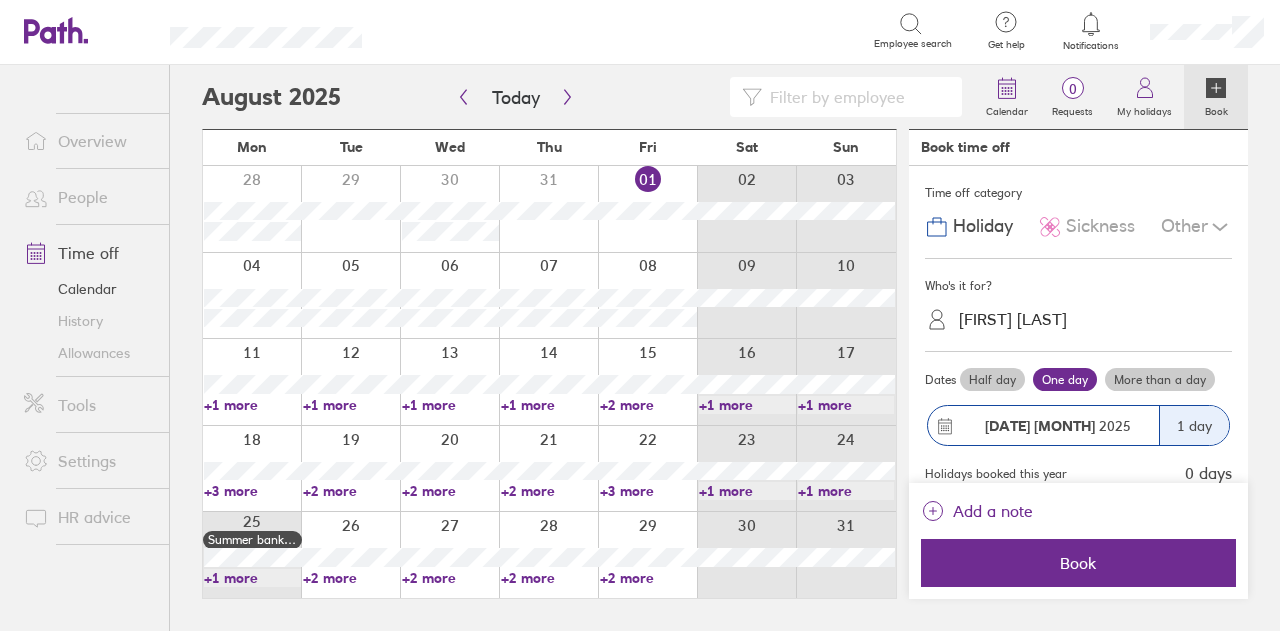 click on "+3 more" at bounding box center (252, 491) 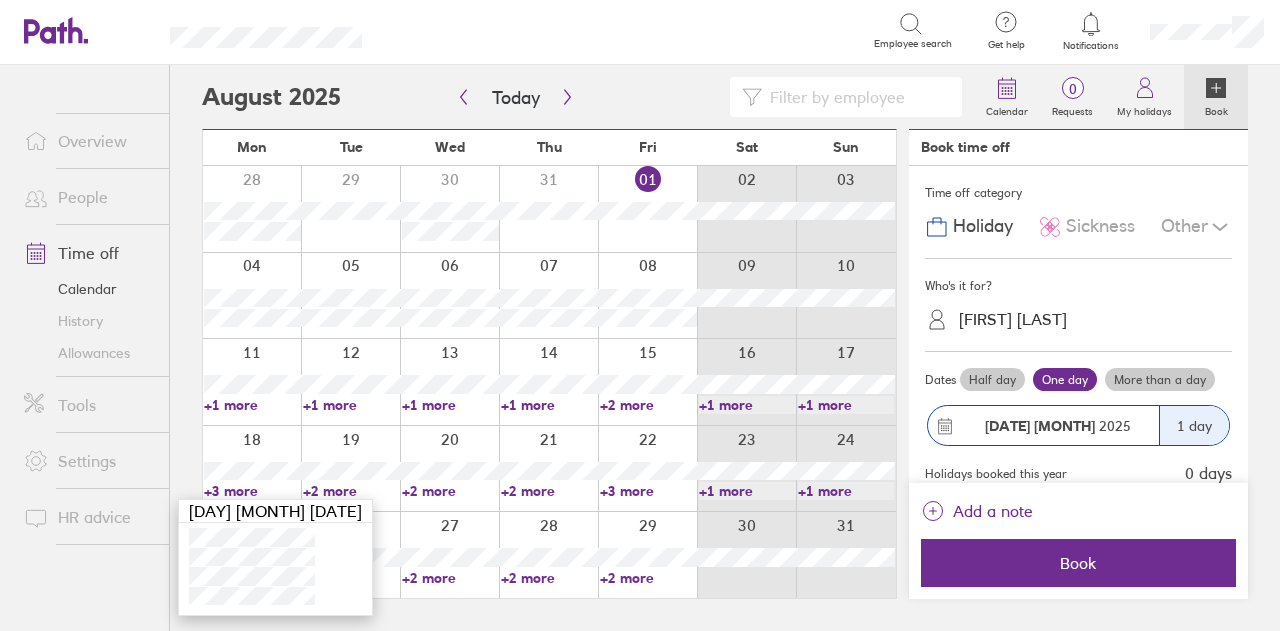 click on "+2 more" at bounding box center (351, 491) 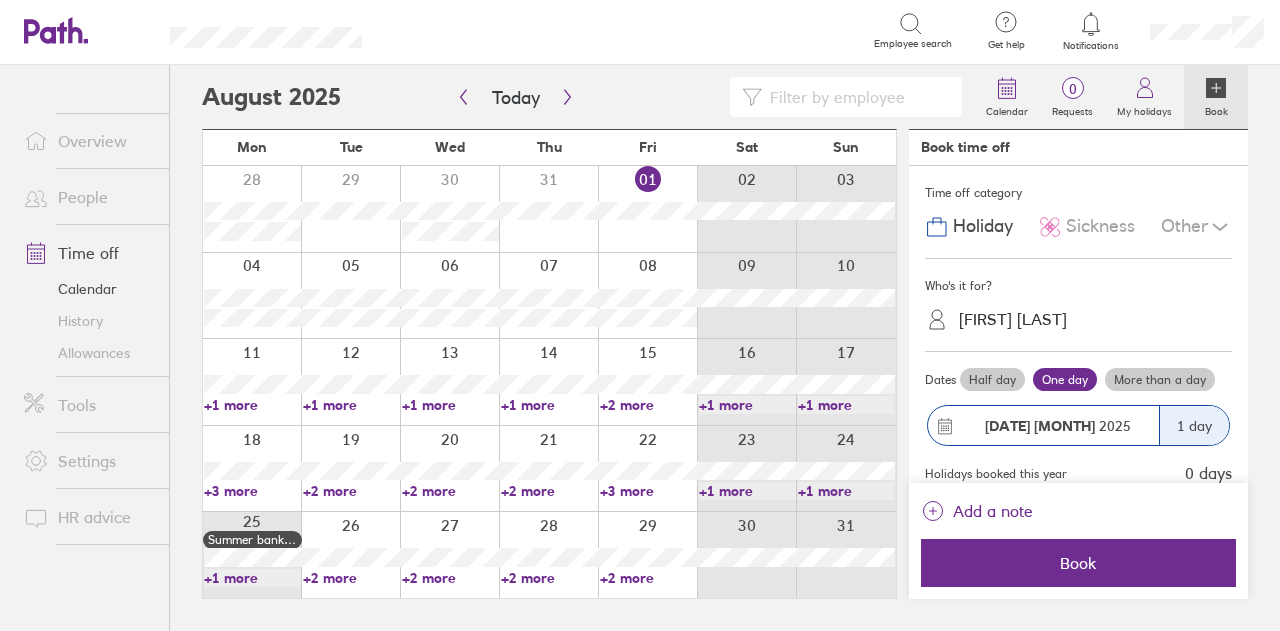 click on "+2 more" at bounding box center [351, 491] 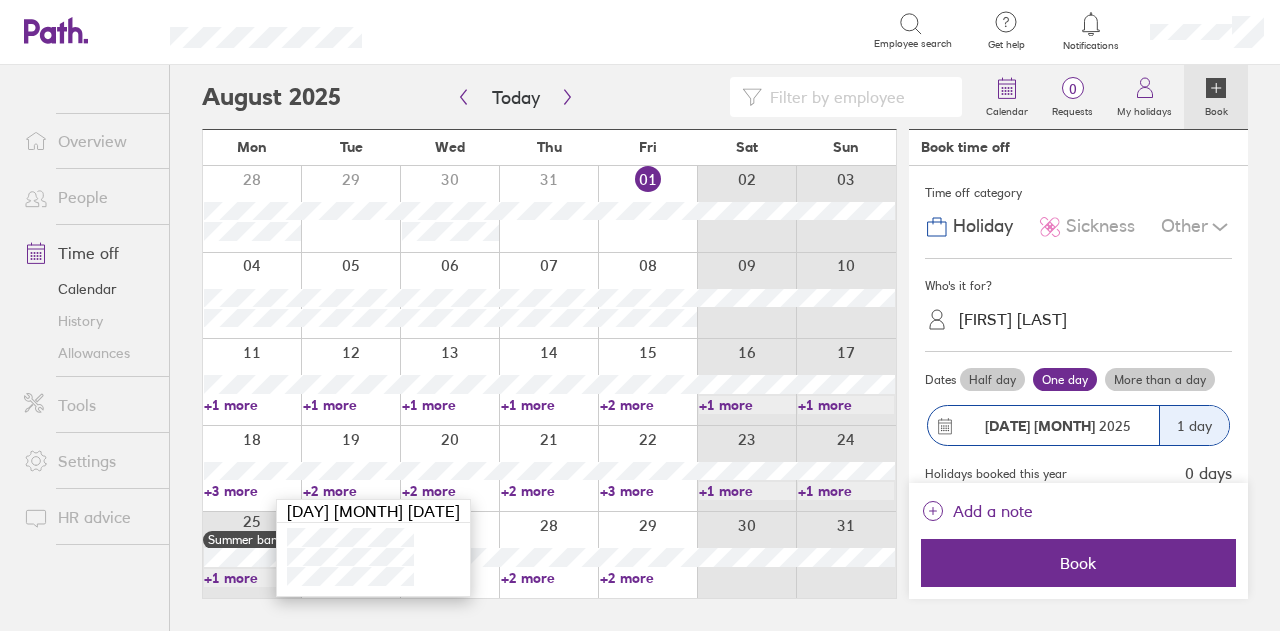 click on "Today [MONTH] [YEAR] Mon Tue Wed Thu Fri Sat Sun 28 29 30 31 01 02 03   04 05 06 07 08 09 10 11 12 13 14 15 16 17 +1 more +1 more +1 more +1 more +2 more +1 more +1 more 18 19 20 21 22 23 24 +3 more +2 more +2 more +2 more +3 more +1 more +1 more 25 Summer bank holiday 26 27 28 29 30 31 +1 more +2 more +2 more +2 more +2 more Book time off Time off category Holiday Sickness Other Who's it for? [FIRST] [LAST] Dates Half day One day More than a day 11 [MONTH]   [YEAR] 1 day Holidays booked this year 0 days Also off 2 10/[MONTH]/[YEAR] 09/[MONTH]/[YEAR] 11/[MONTH]/[YEAR] 18/[MONTH]/[YEAR] Add a note Book" at bounding box center (725, 348) 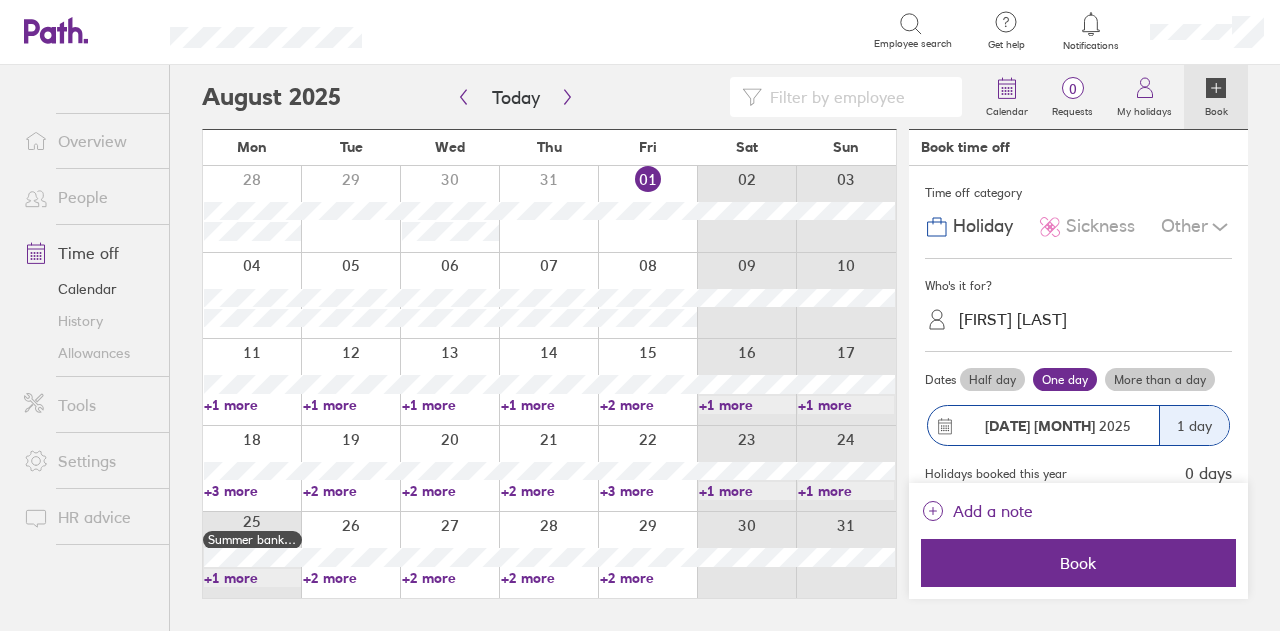 click on "+1 more" at bounding box center (252, 405) 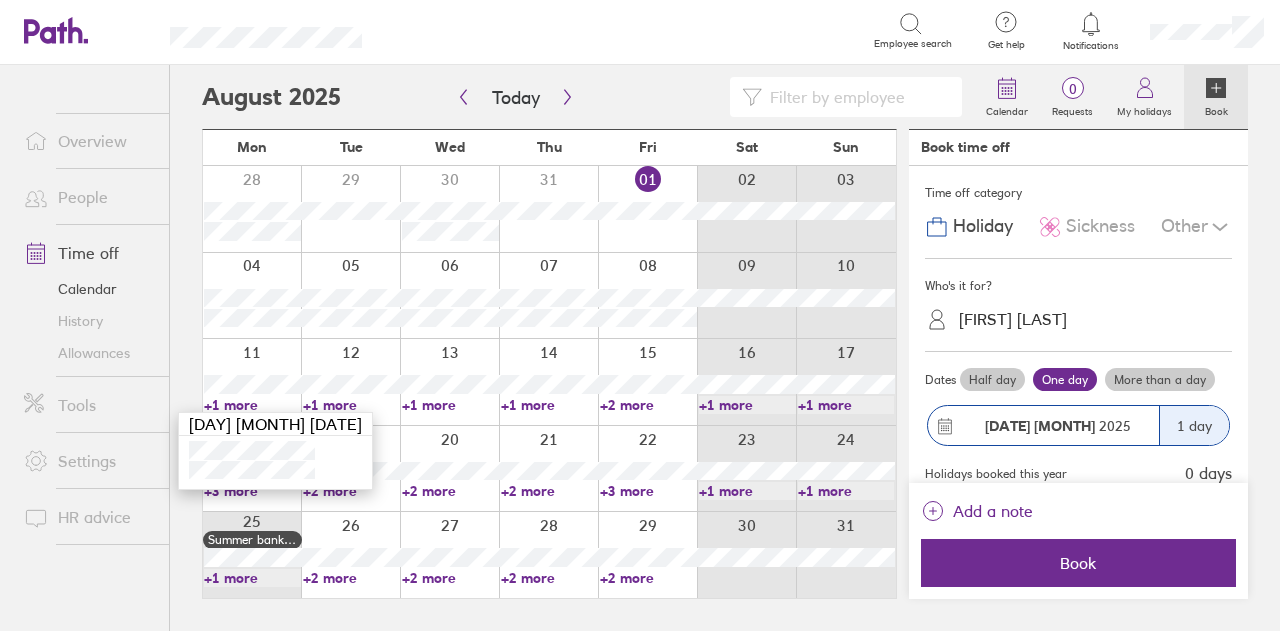 click at bounding box center (588, 97) 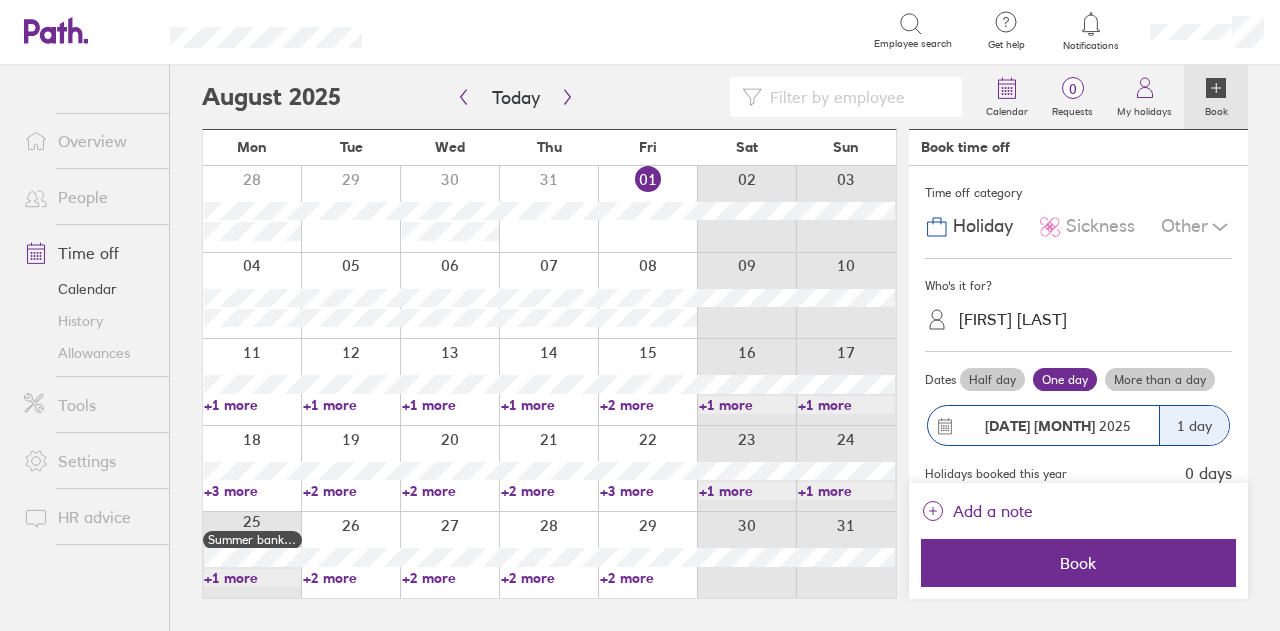 click on "+1 more" at bounding box center (252, 405) 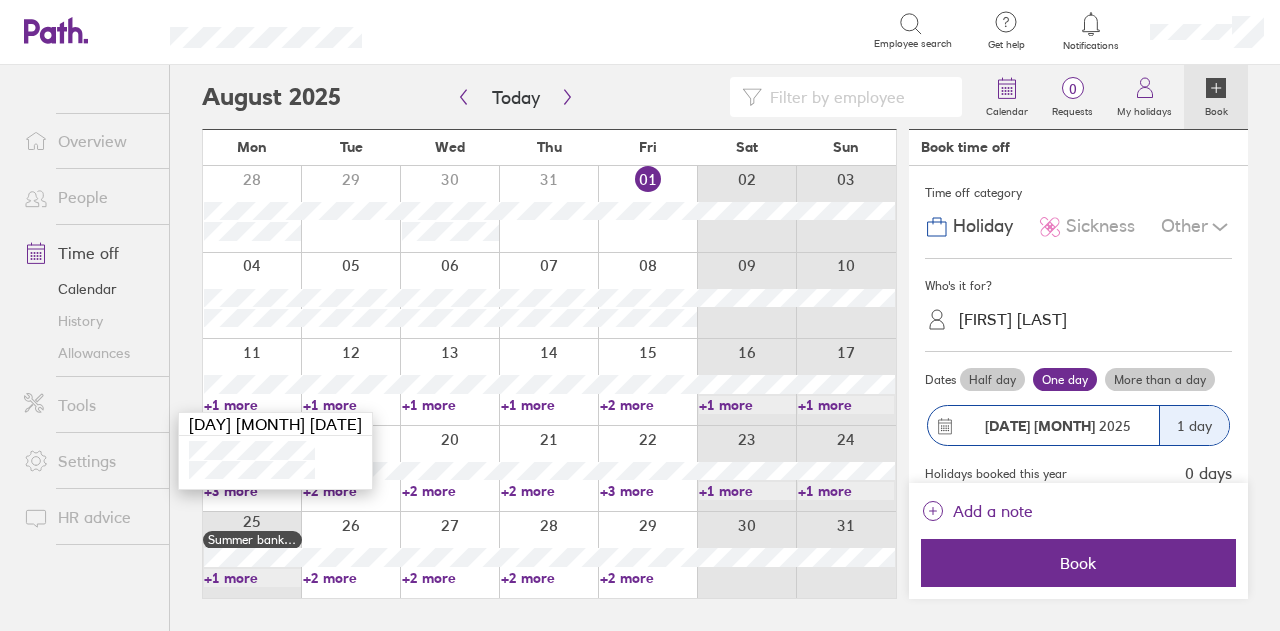 click on "Search Employee search Get help FAQs Contact us Notifications My profile Sign out" at bounding box center [640, 32] 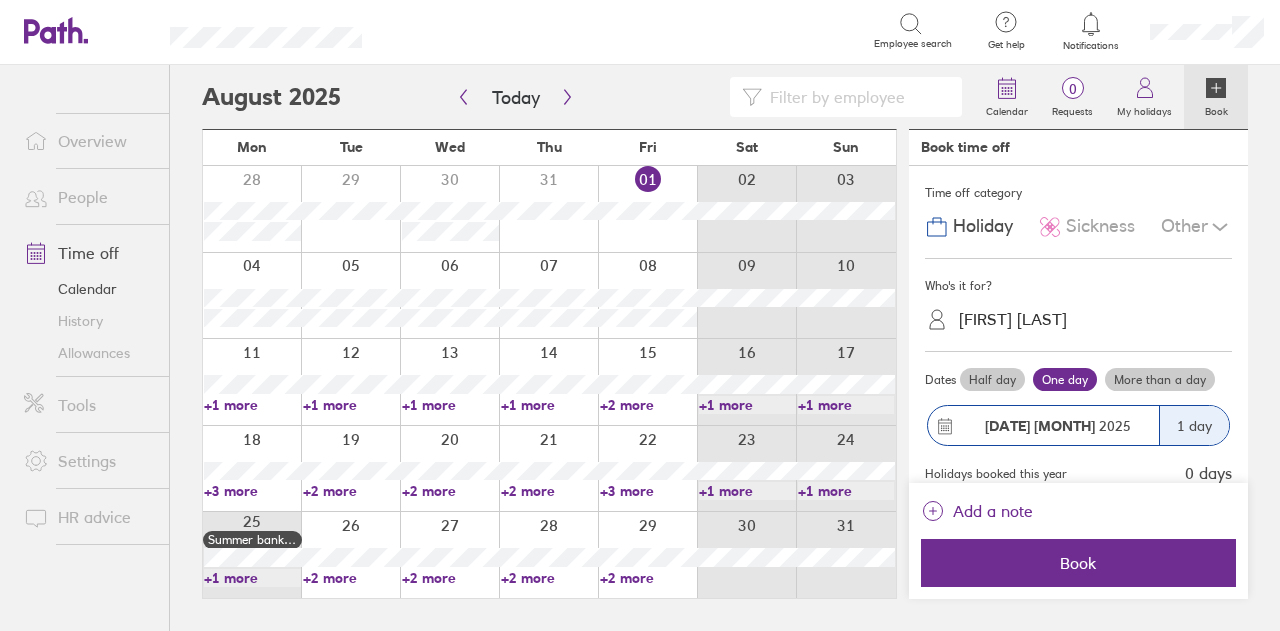 click on "+3 more" at bounding box center [252, 491] 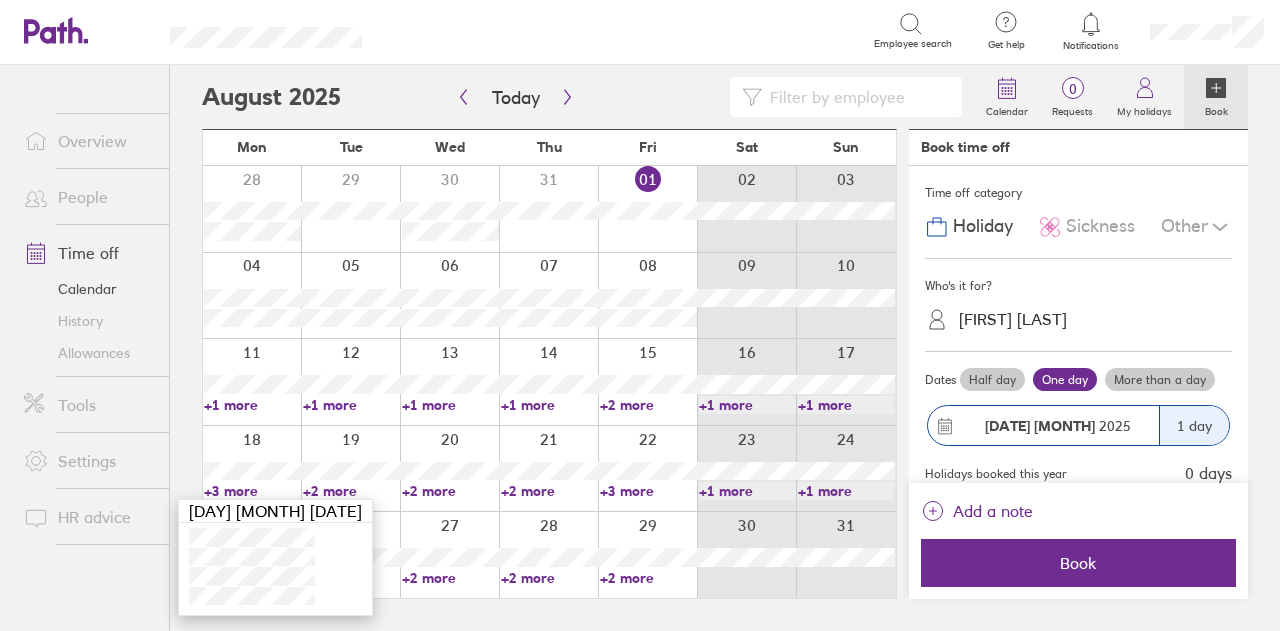 click on "+3 more" at bounding box center [252, 491] 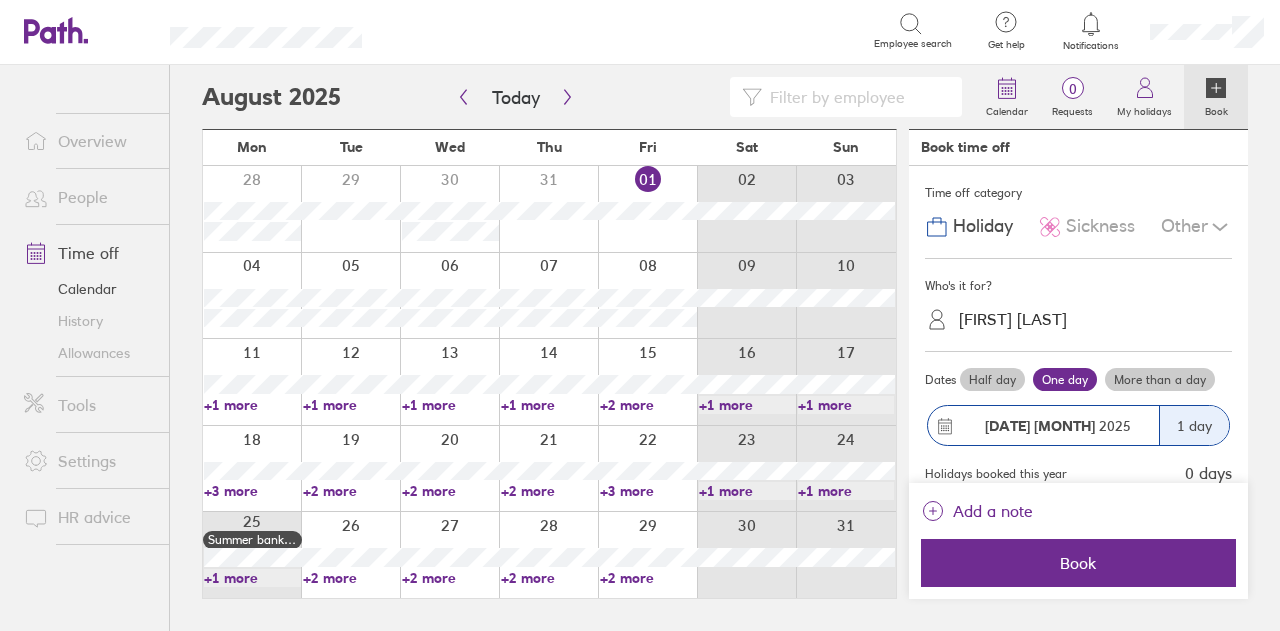 click on "+2 more" at bounding box center [351, 491] 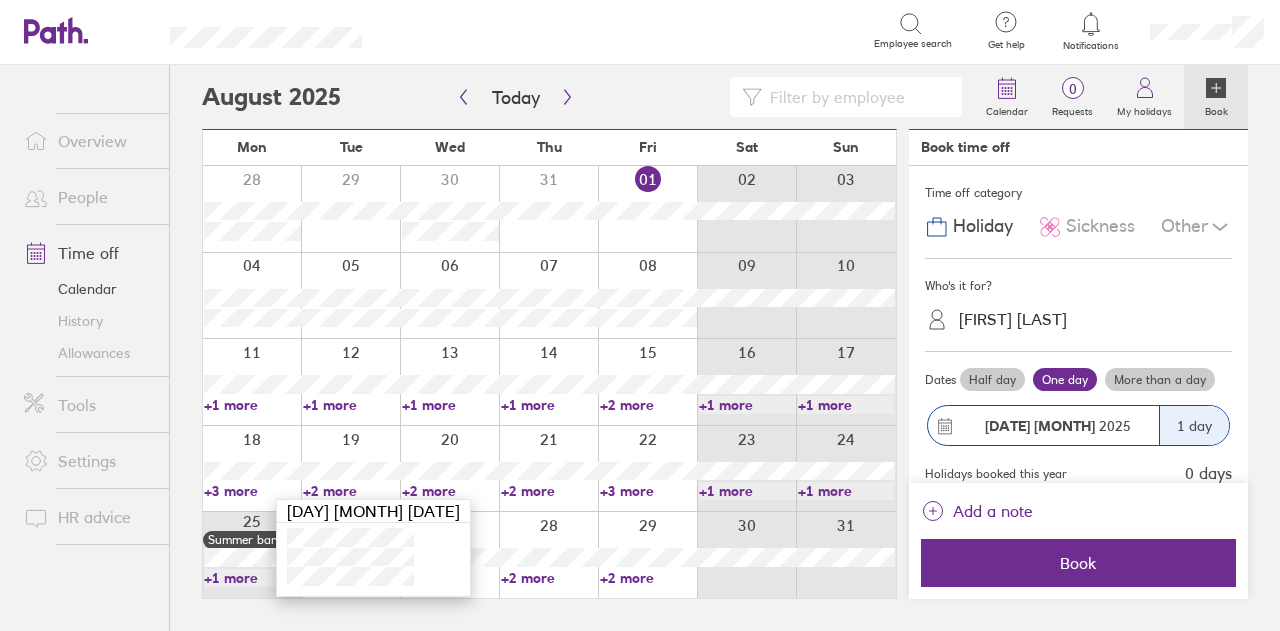 click on "+2 more" at bounding box center (351, 491) 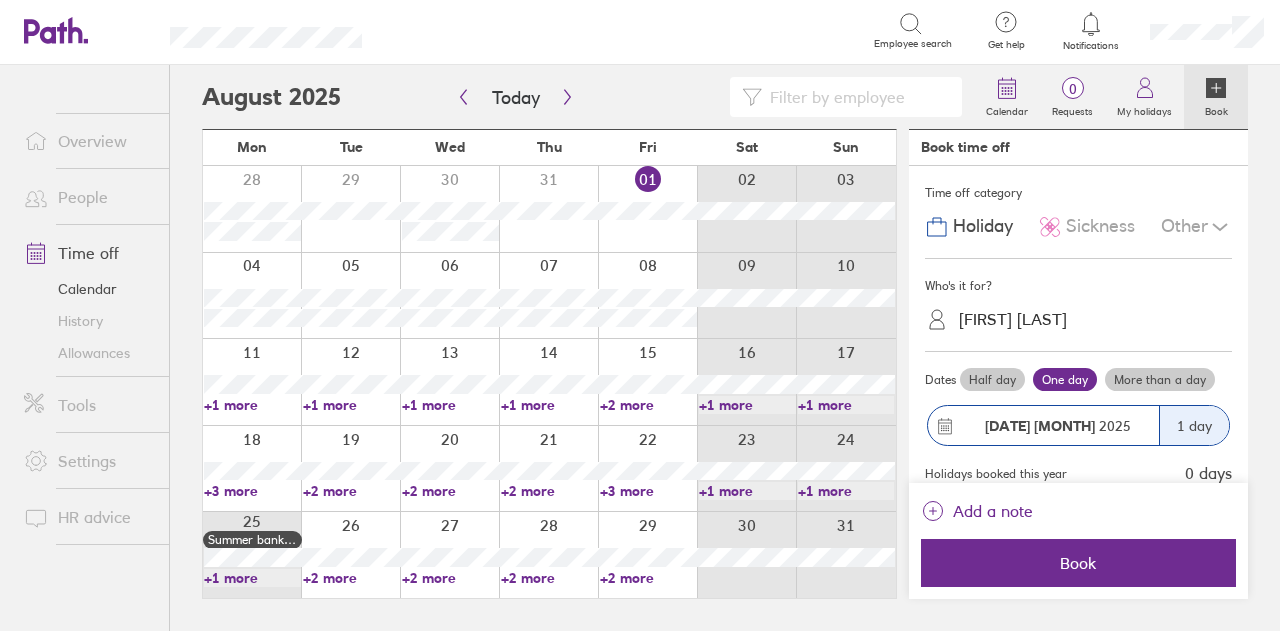 click on "+2 more" at bounding box center (648, 405) 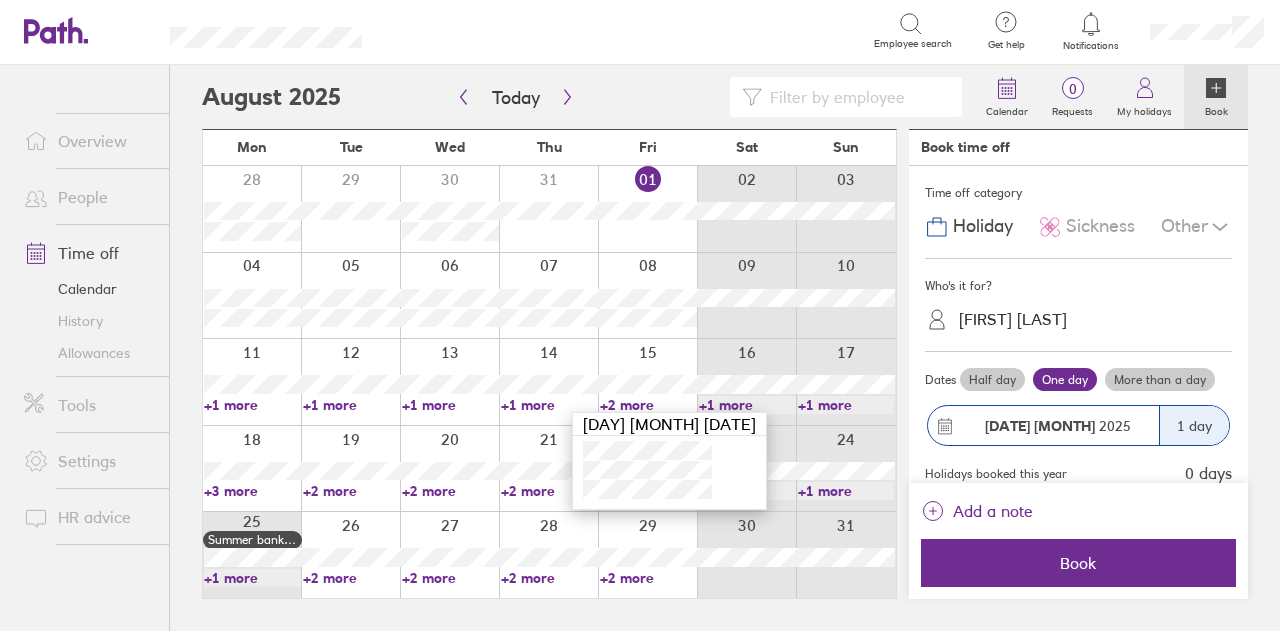 click on "+3 more" at bounding box center (252, 491) 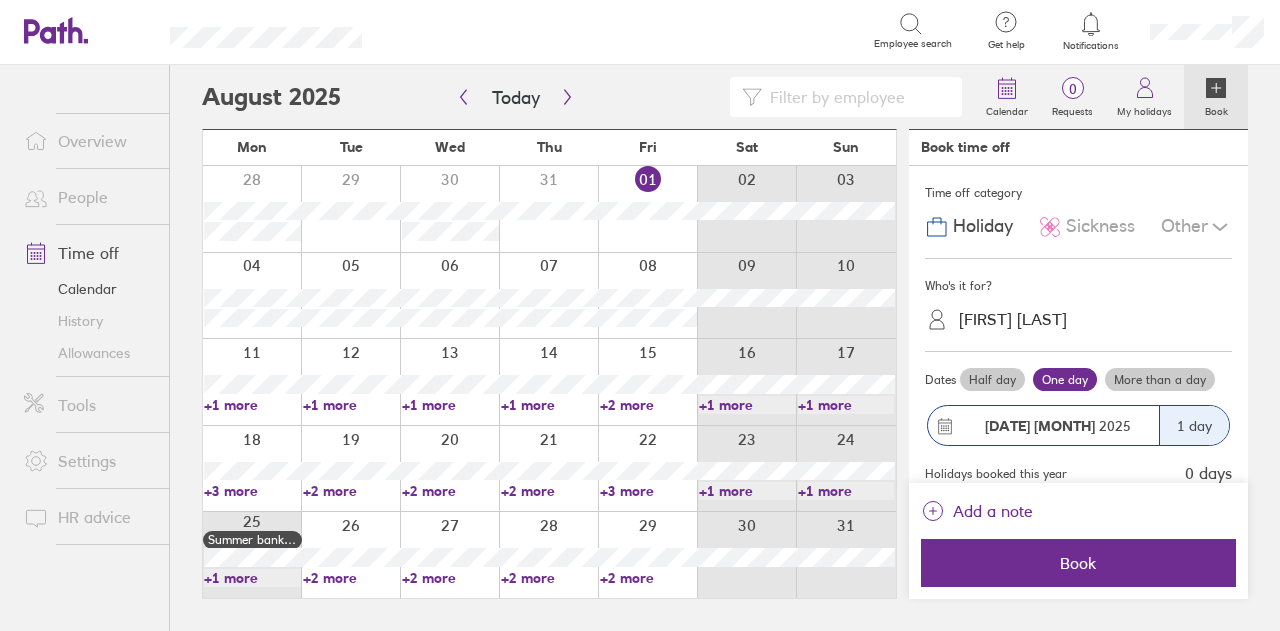 click on "+3 more" at bounding box center [252, 491] 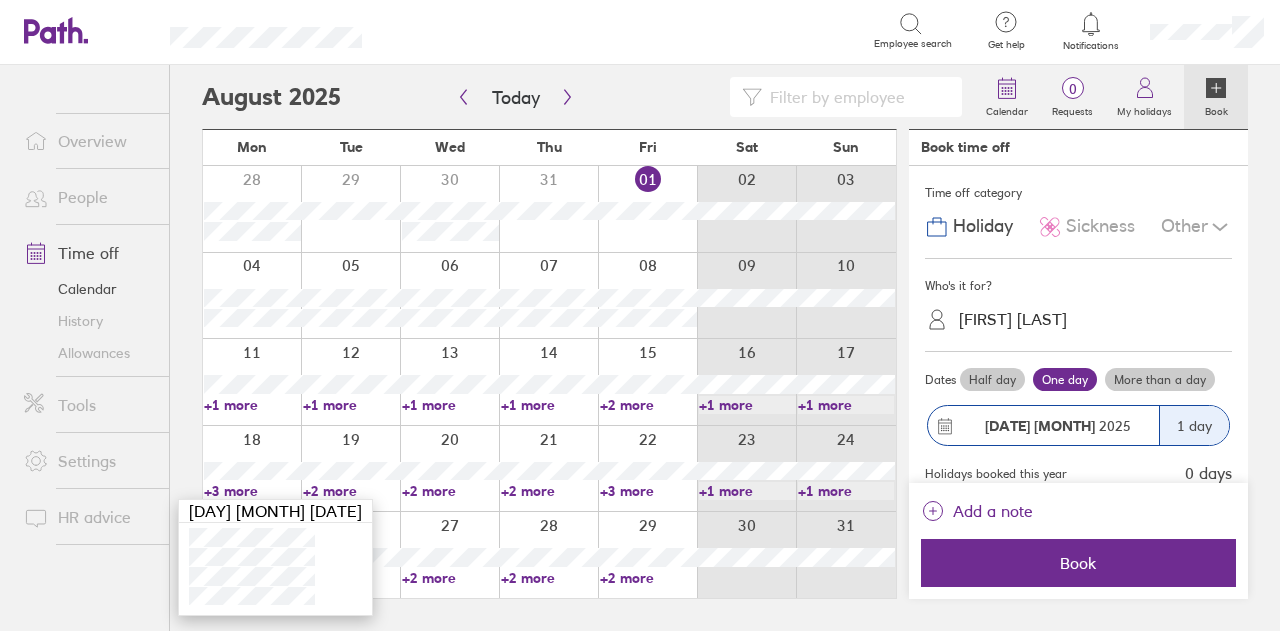 click on "Search Employee search Get help FAQs Contact us Notifications My profile Sign out" at bounding box center [640, 32] 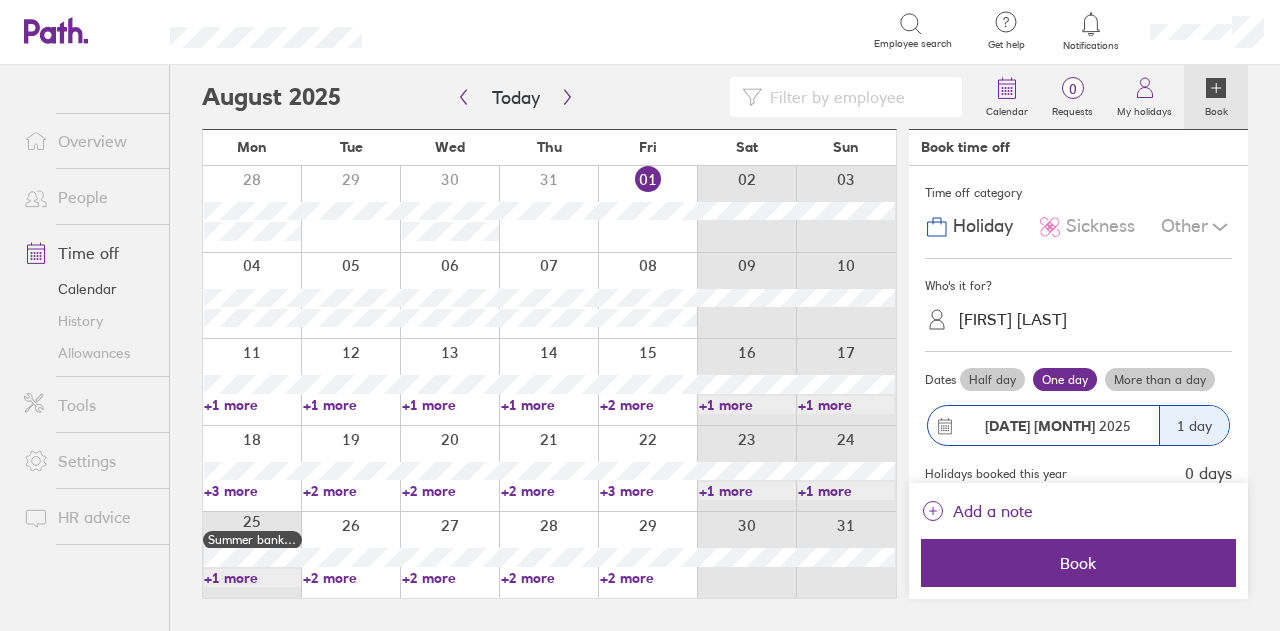click on "+1 more" at bounding box center (252, 578) 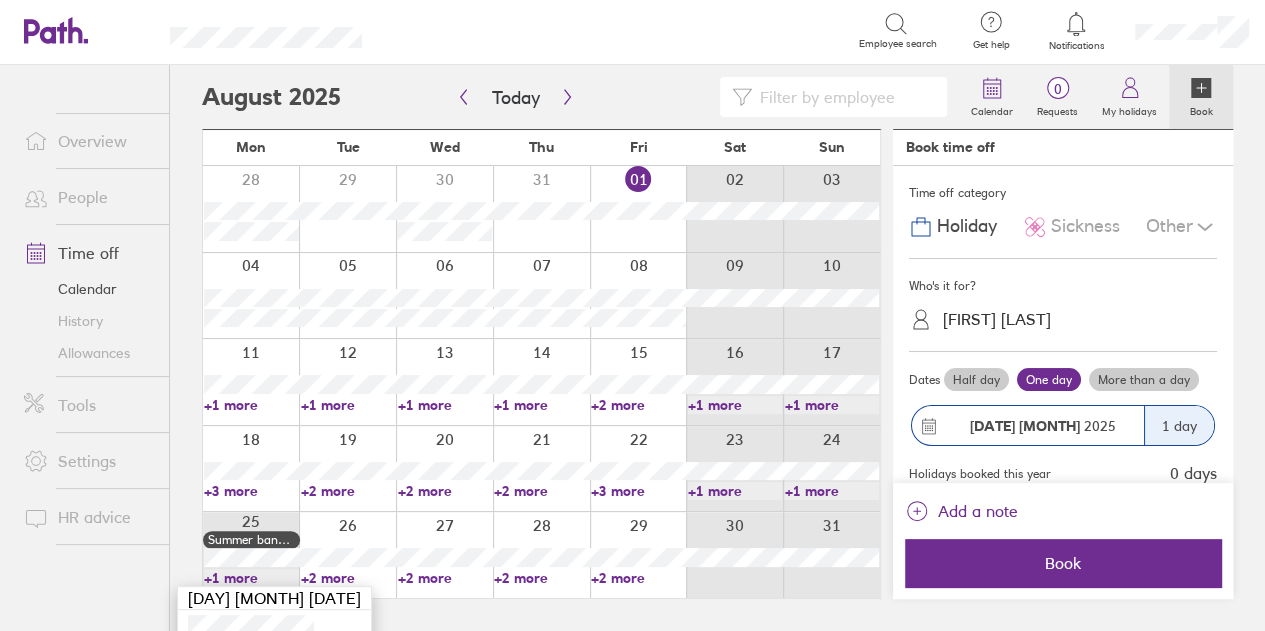 scroll, scrollTop: 32, scrollLeft: 0, axis: vertical 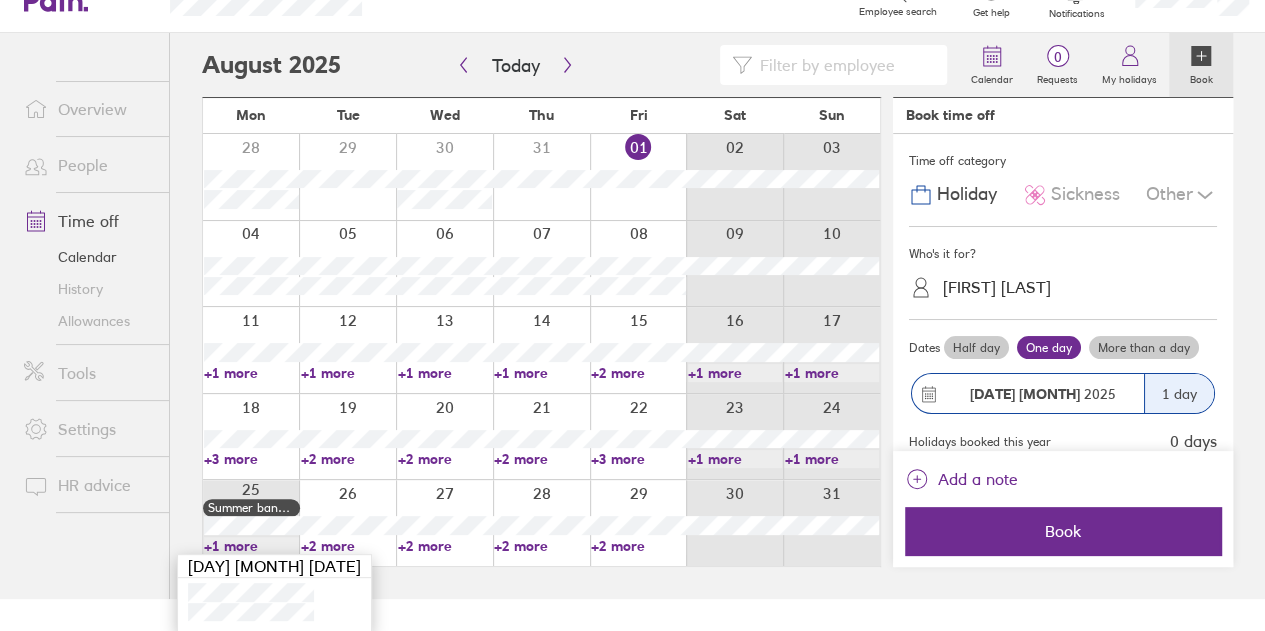 click on "+2 more" at bounding box center (348, 546) 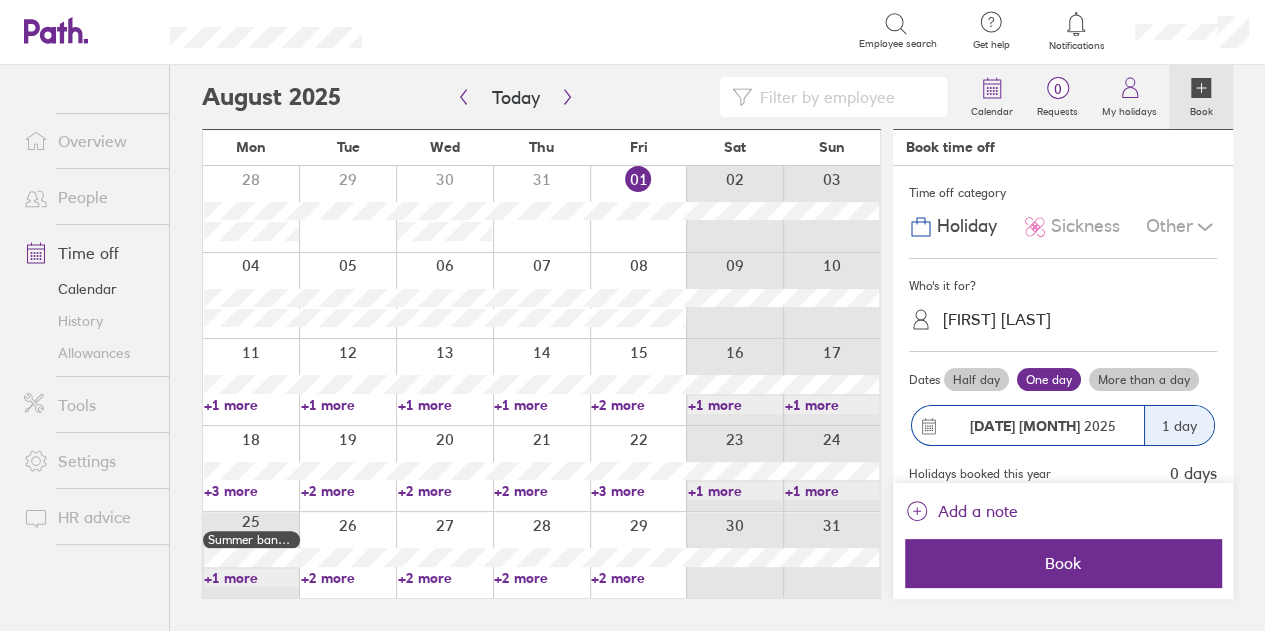 scroll, scrollTop: 0, scrollLeft: 0, axis: both 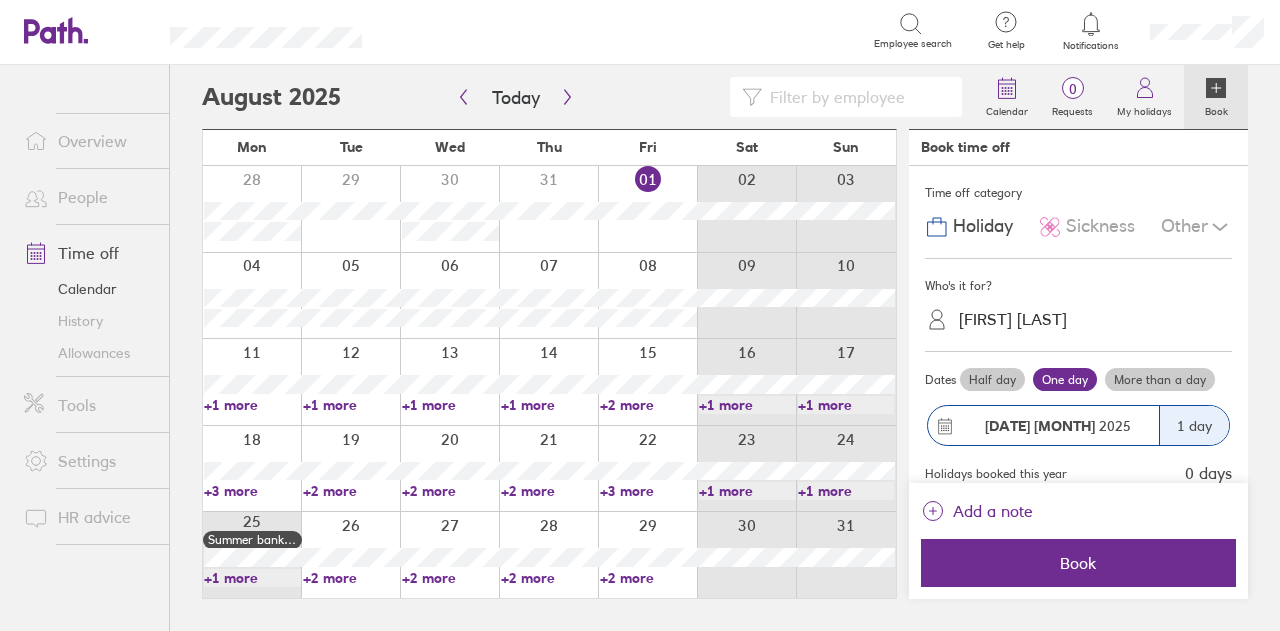 click on "+2 more" at bounding box center (351, 578) 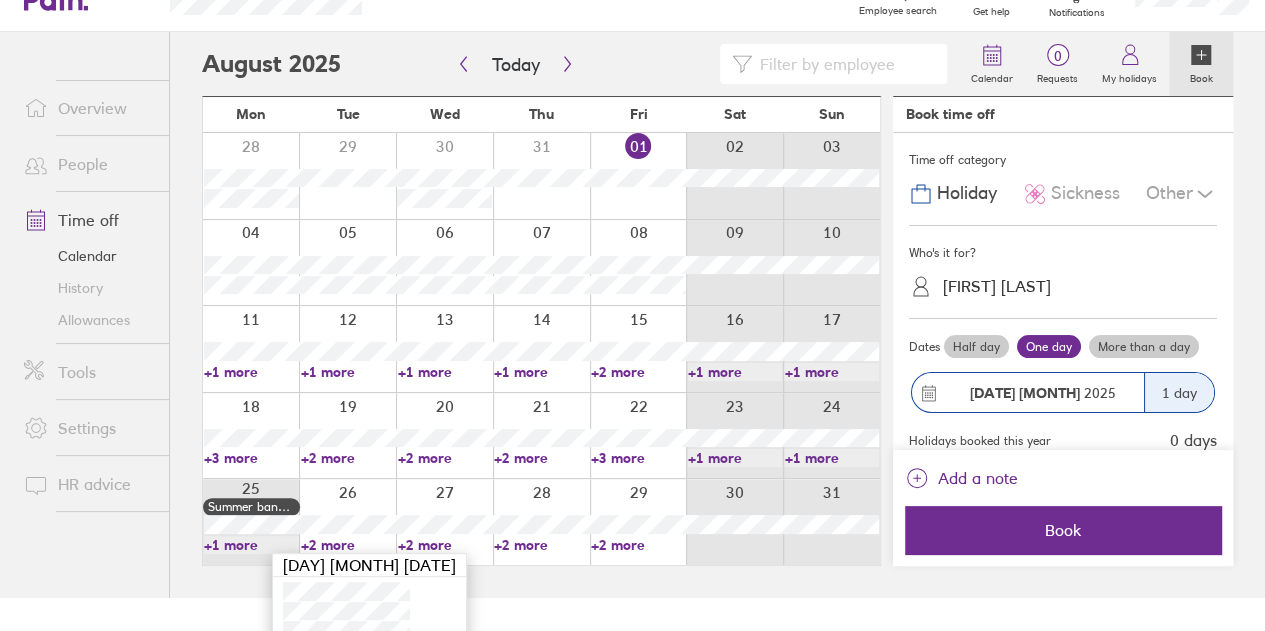 scroll, scrollTop: 51, scrollLeft: 0, axis: vertical 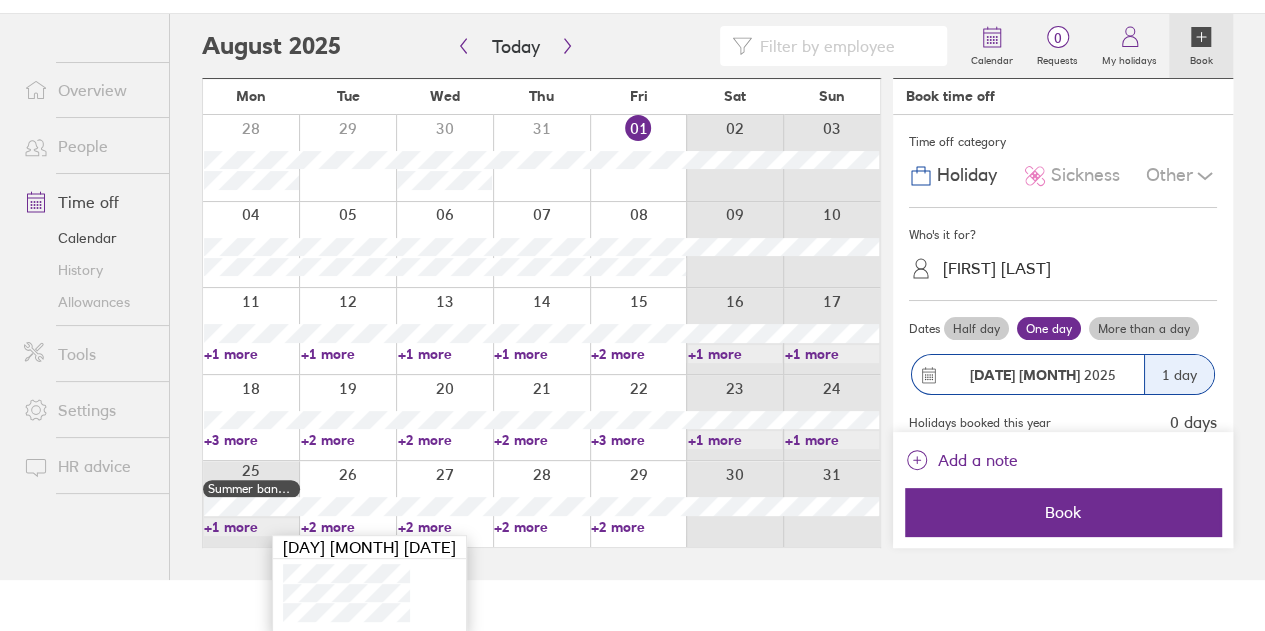click on "+2 more" at bounding box center [444, 527] 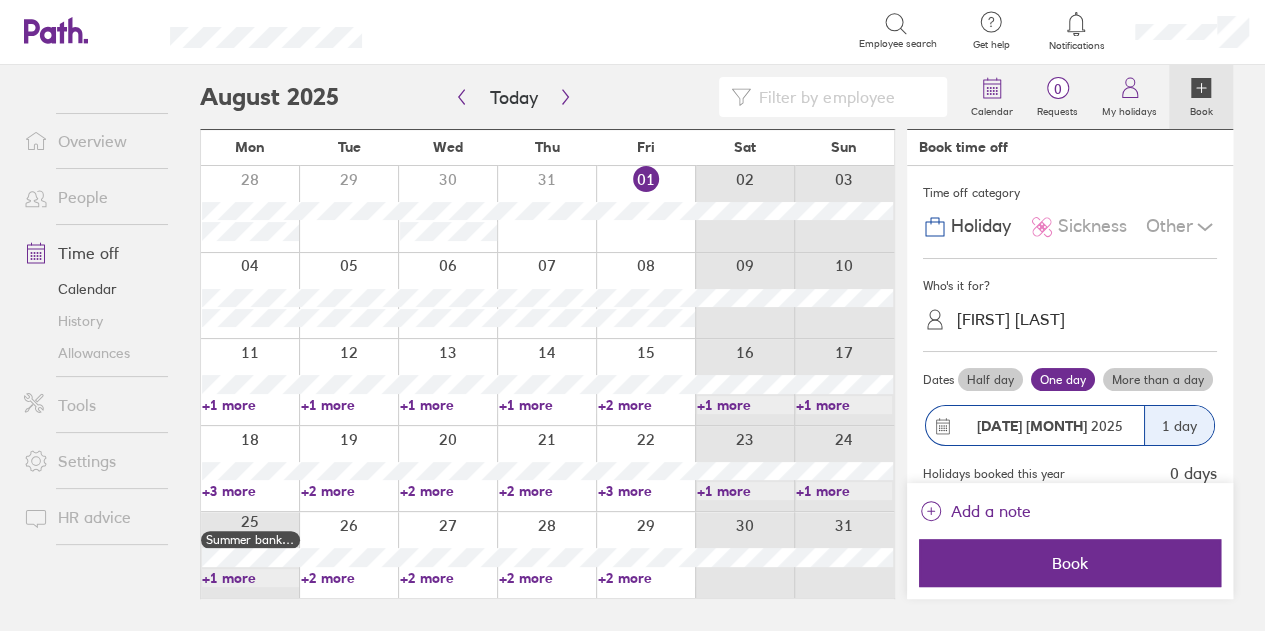 scroll, scrollTop: 0, scrollLeft: 0, axis: both 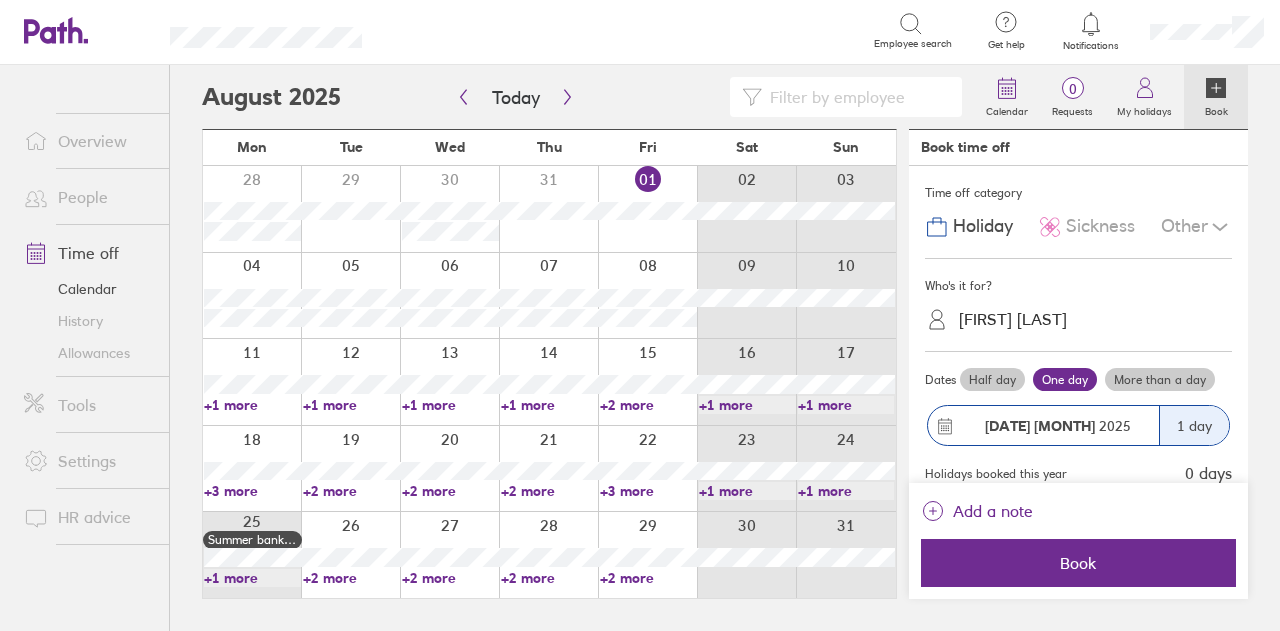 click on "+2 more" at bounding box center (450, 578) 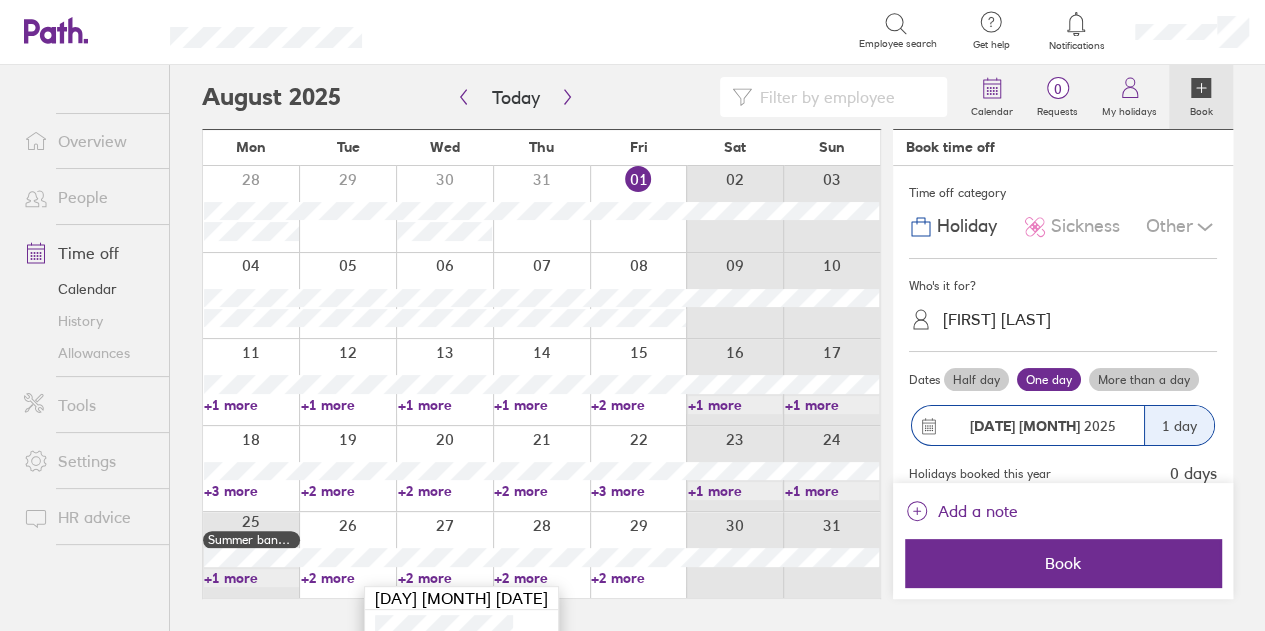 scroll, scrollTop: 51, scrollLeft: 0, axis: vertical 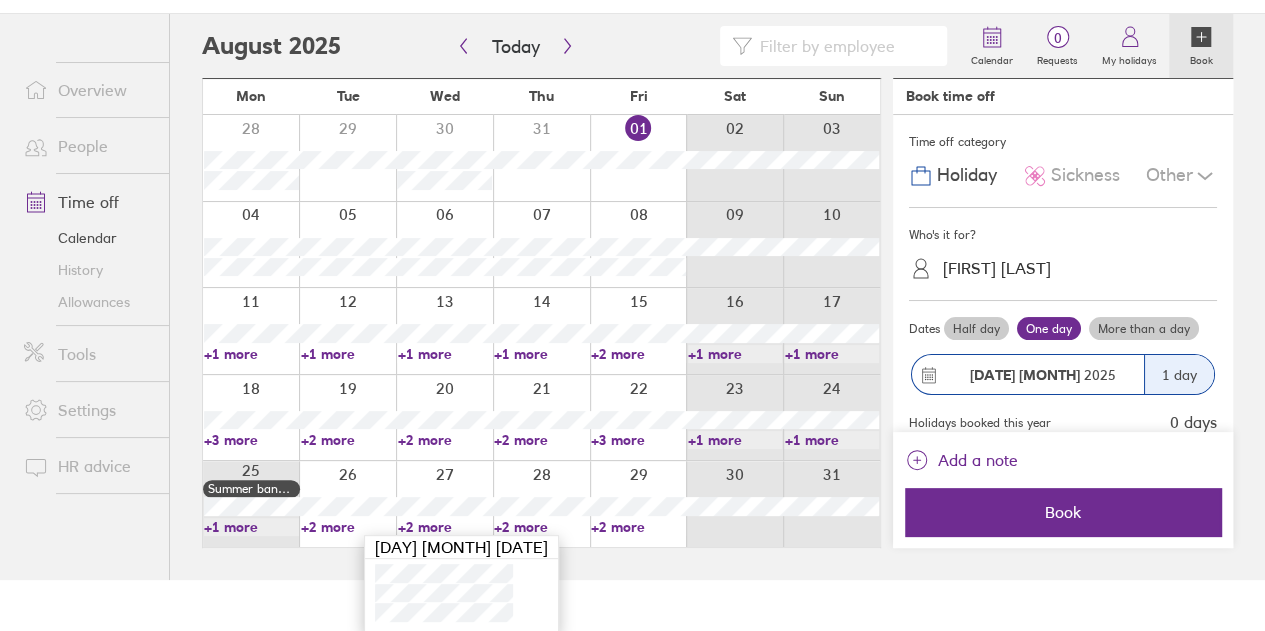 click on "+2 more" at bounding box center [348, 527] 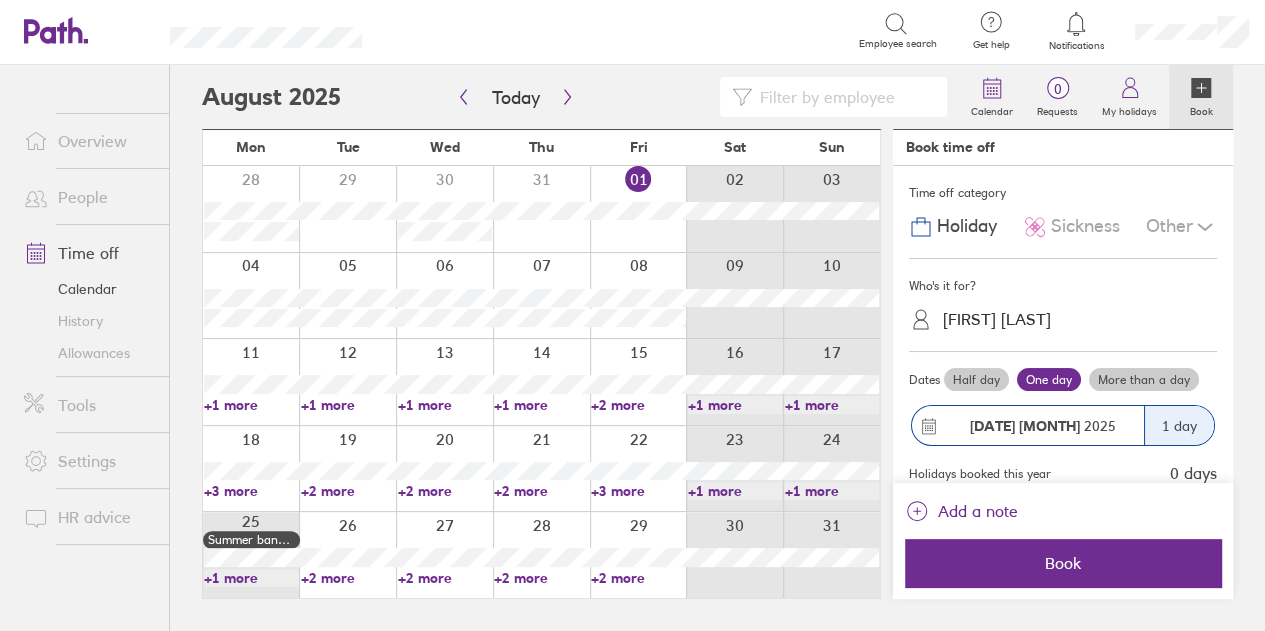scroll, scrollTop: 0, scrollLeft: 0, axis: both 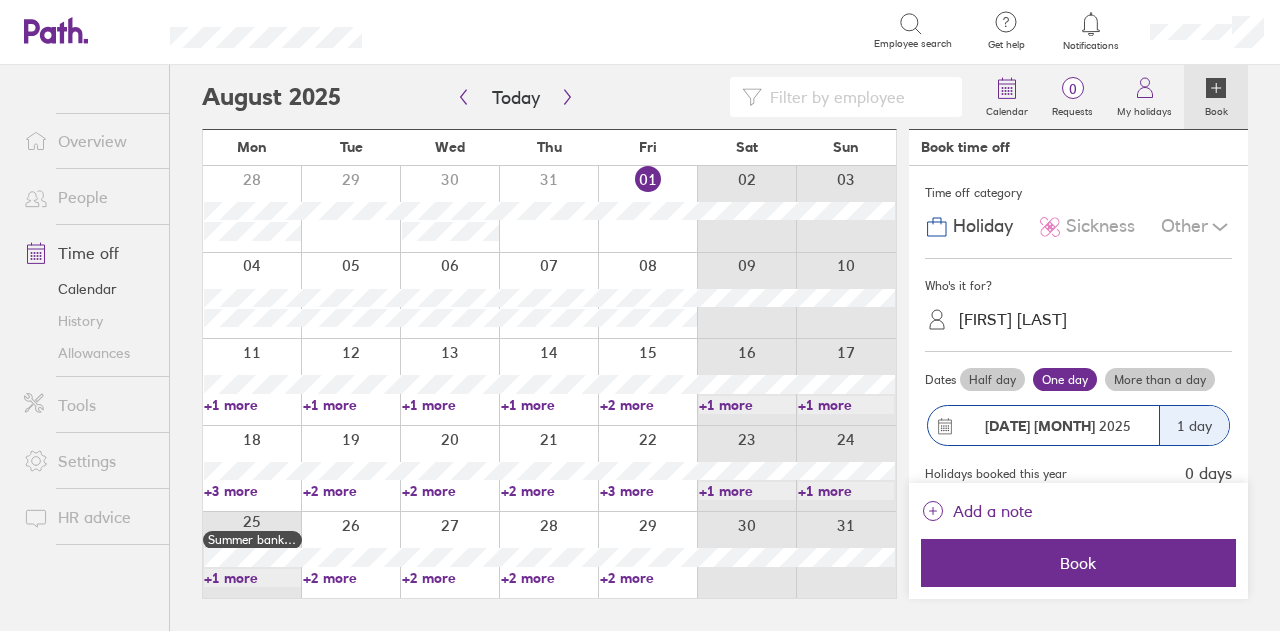 click on "+2 more" at bounding box center [351, 578] 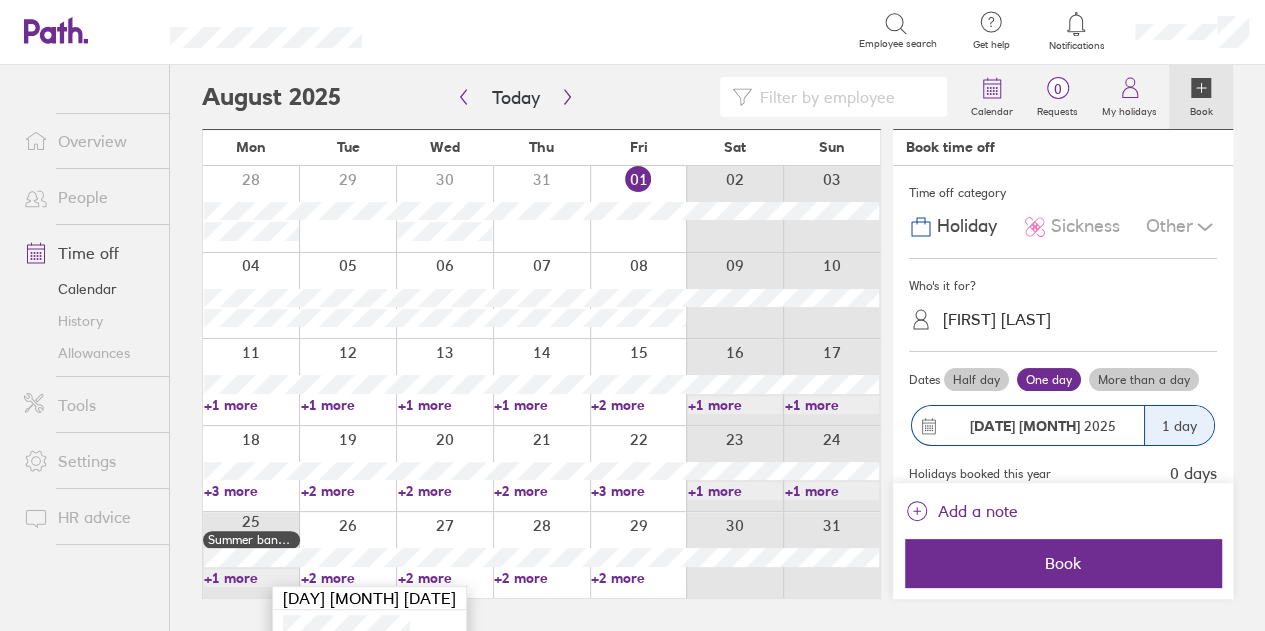 scroll, scrollTop: 51, scrollLeft: 0, axis: vertical 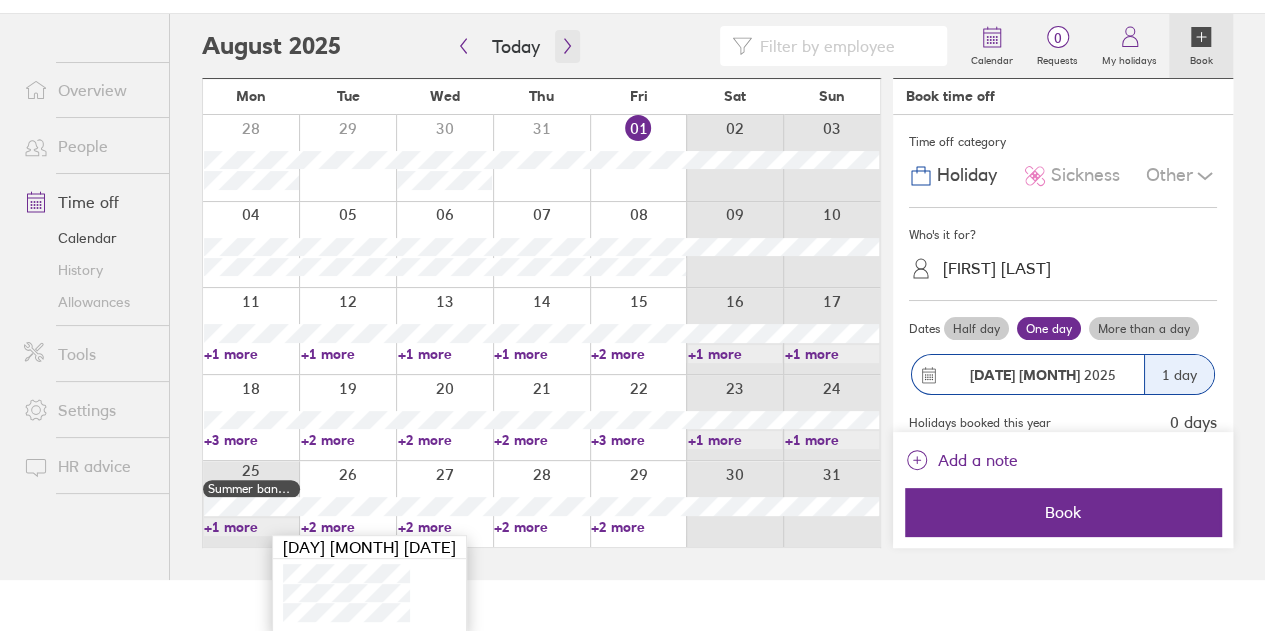 click at bounding box center (567, 46) 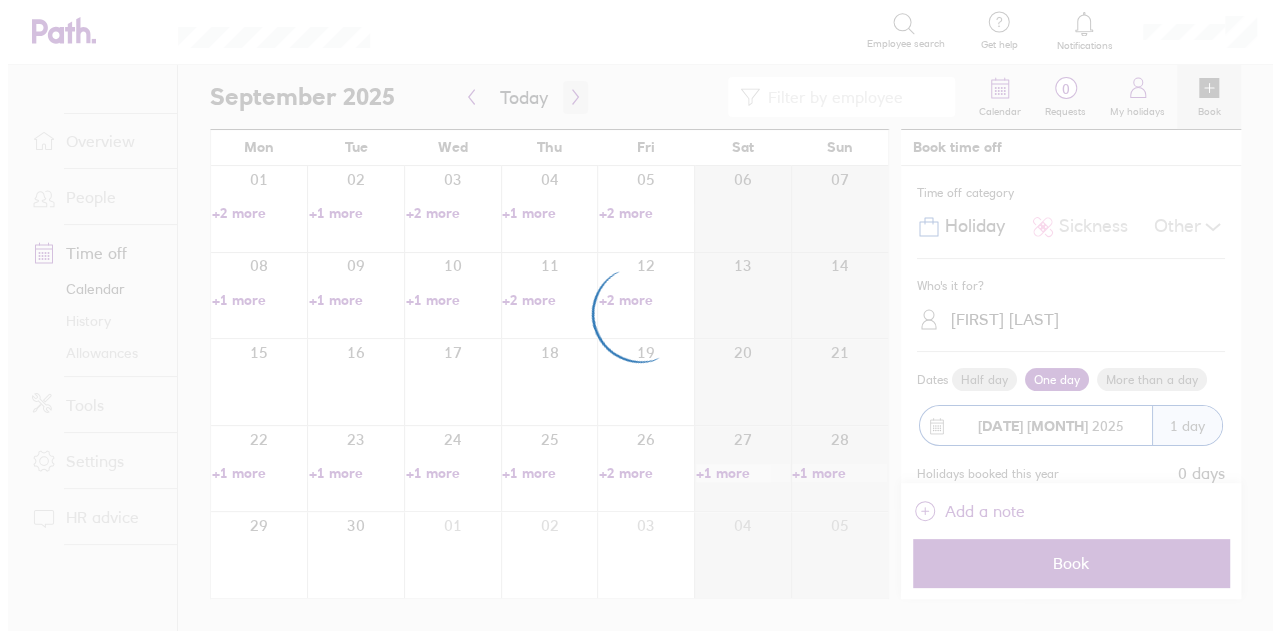 scroll, scrollTop: 0, scrollLeft: 0, axis: both 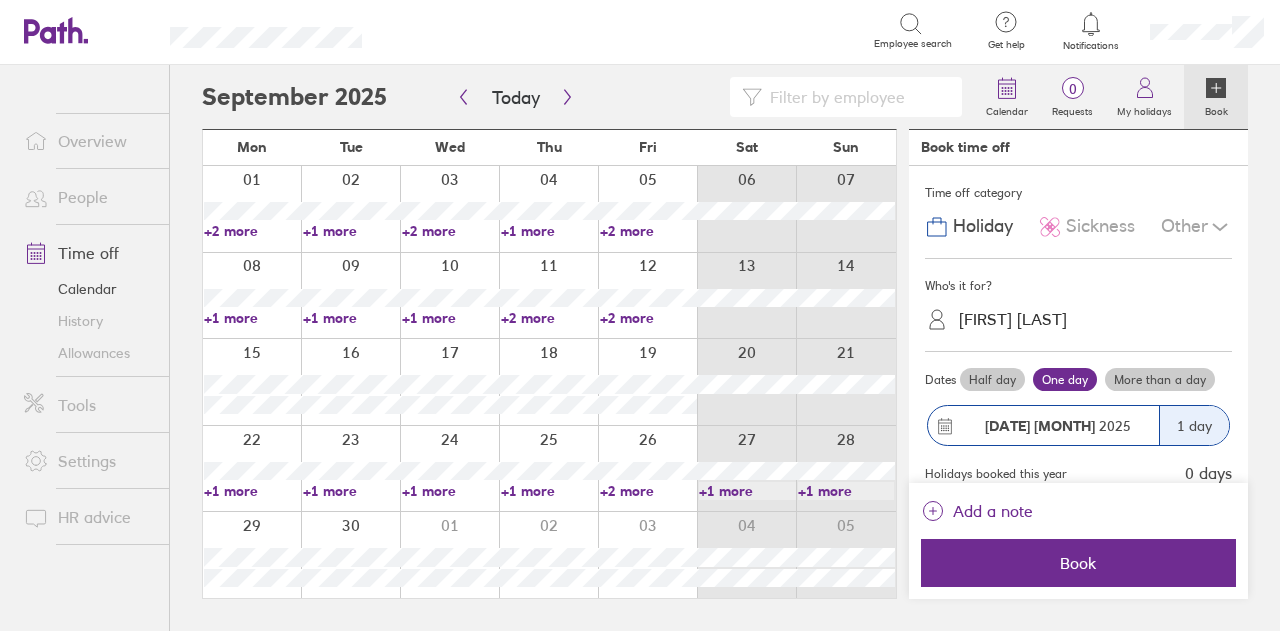 click on "+1 more" at bounding box center [351, 231] 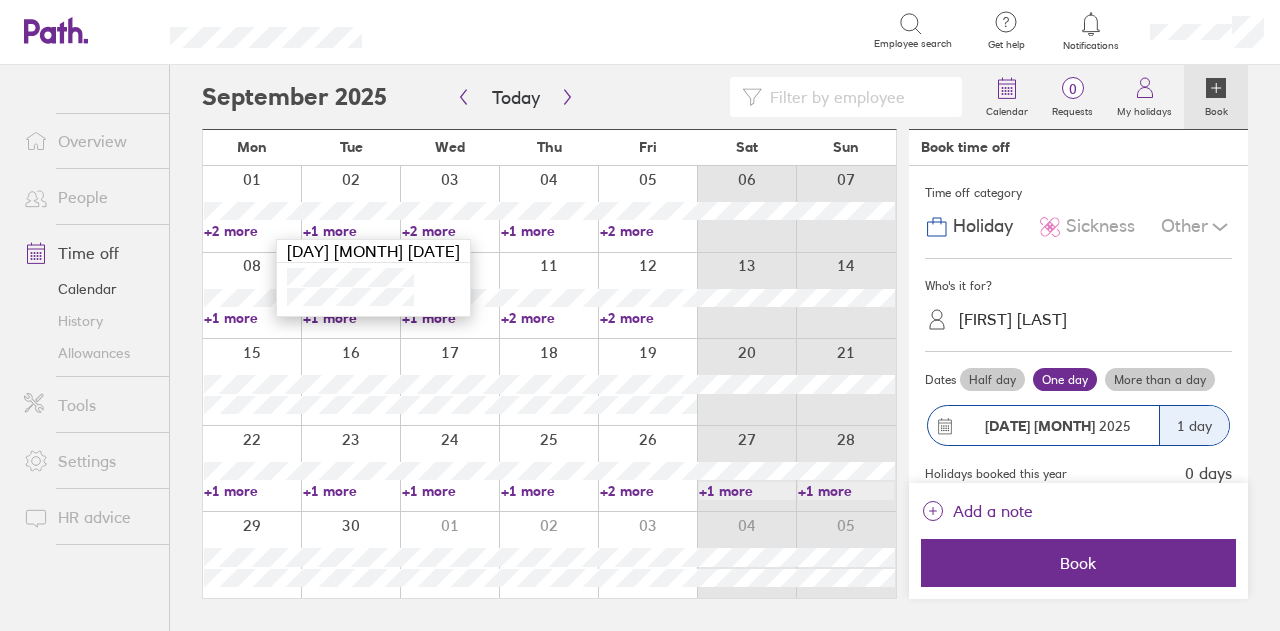 click on "+2 more" at bounding box center [450, 231] 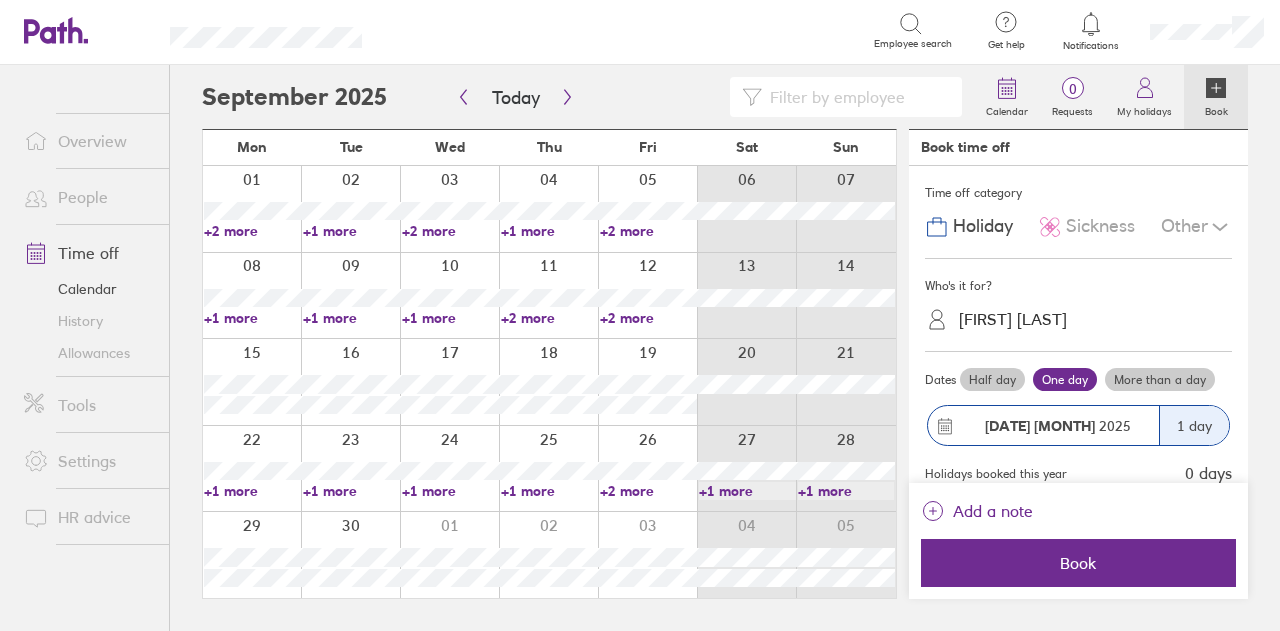 click on "+2 more" at bounding box center [450, 231] 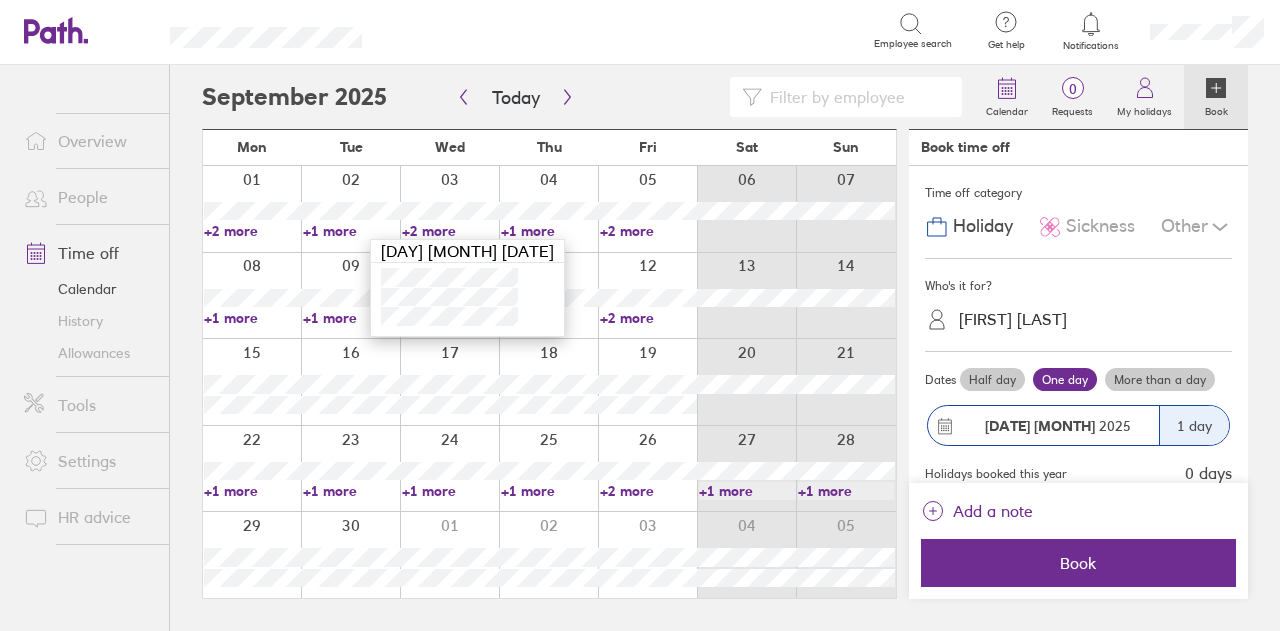 click on "+1 more" at bounding box center [549, 231] 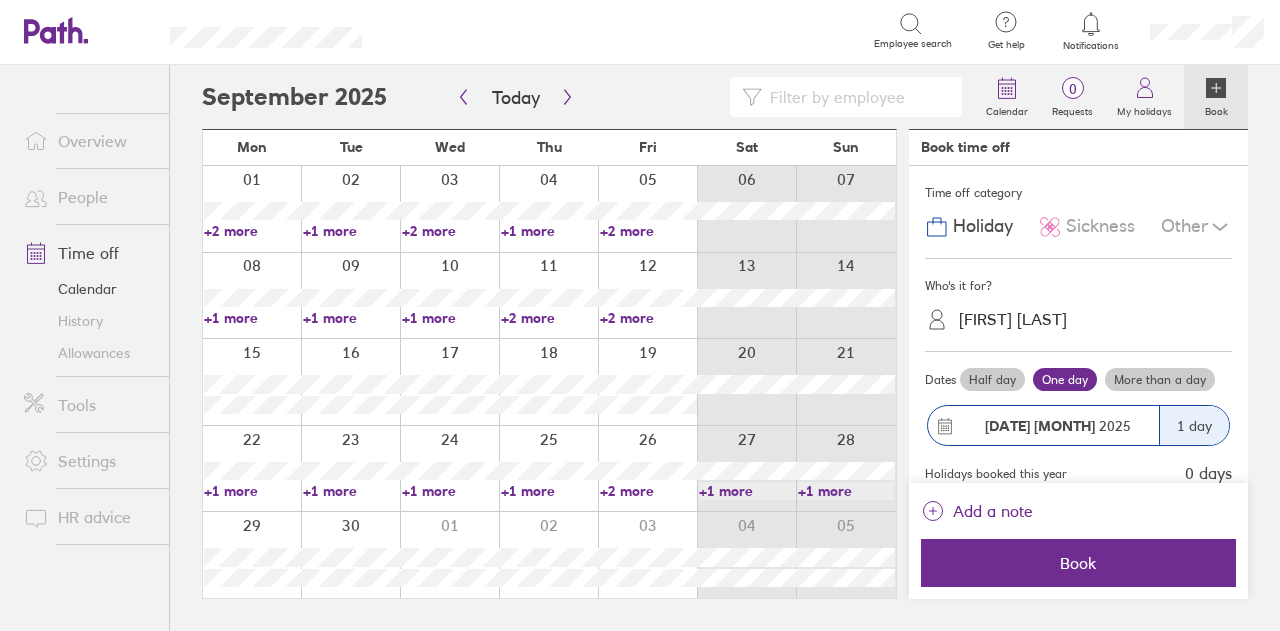 click on "+1 more" at bounding box center [549, 231] 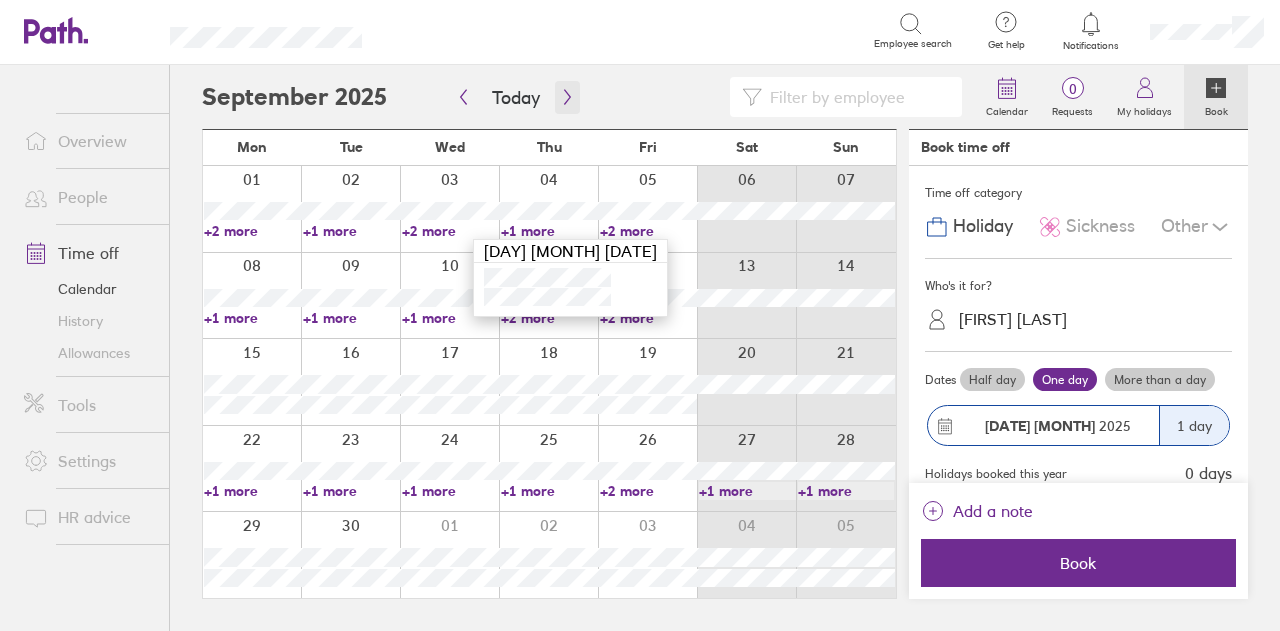 click 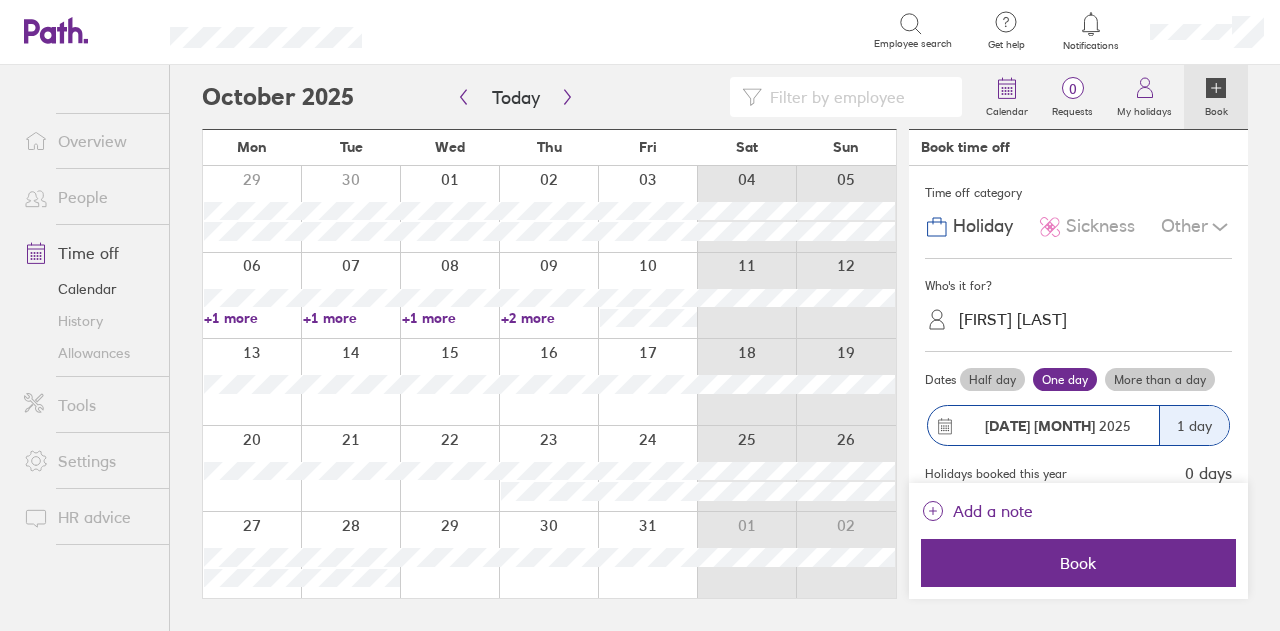 click on "+2 more" at bounding box center [549, 318] 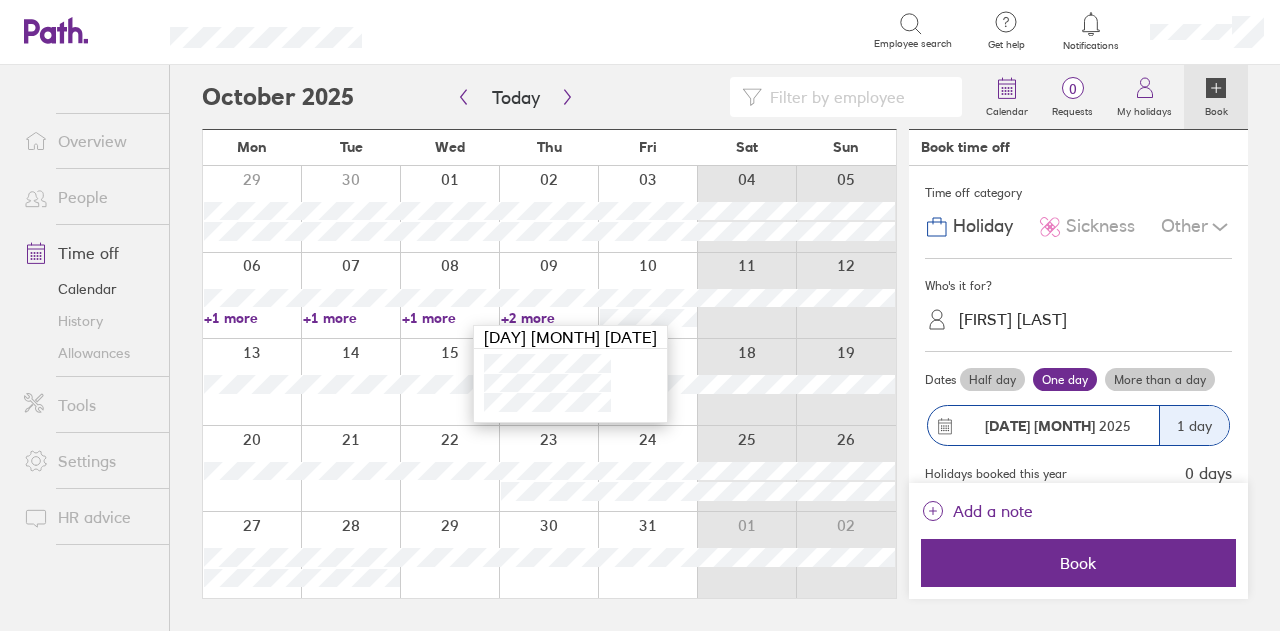 click on "+1 more" at bounding box center (450, 318) 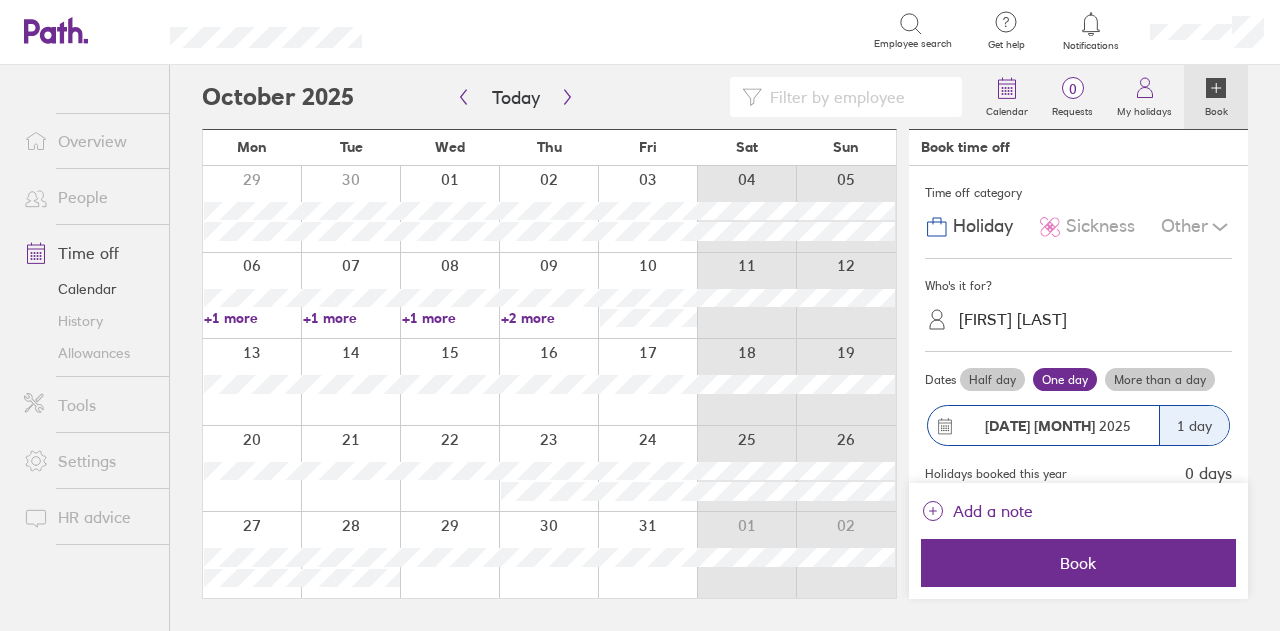 click on "+1 more" at bounding box center (450, 318) 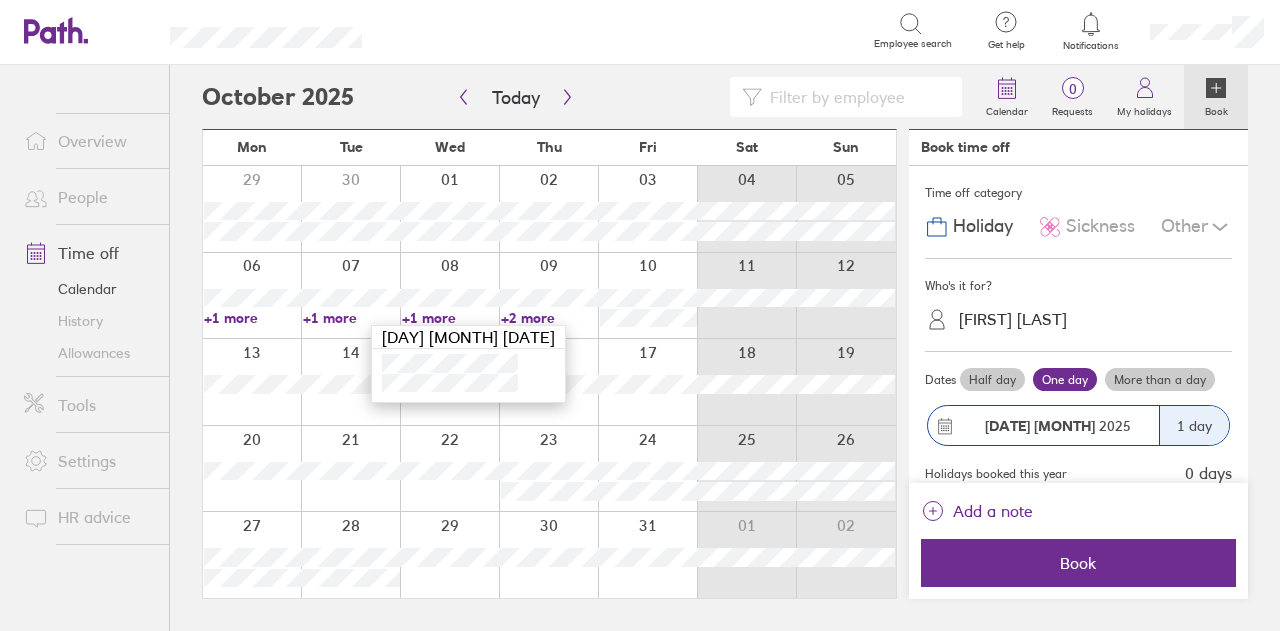 click on "+2 more" at bounding box center [549, 318] 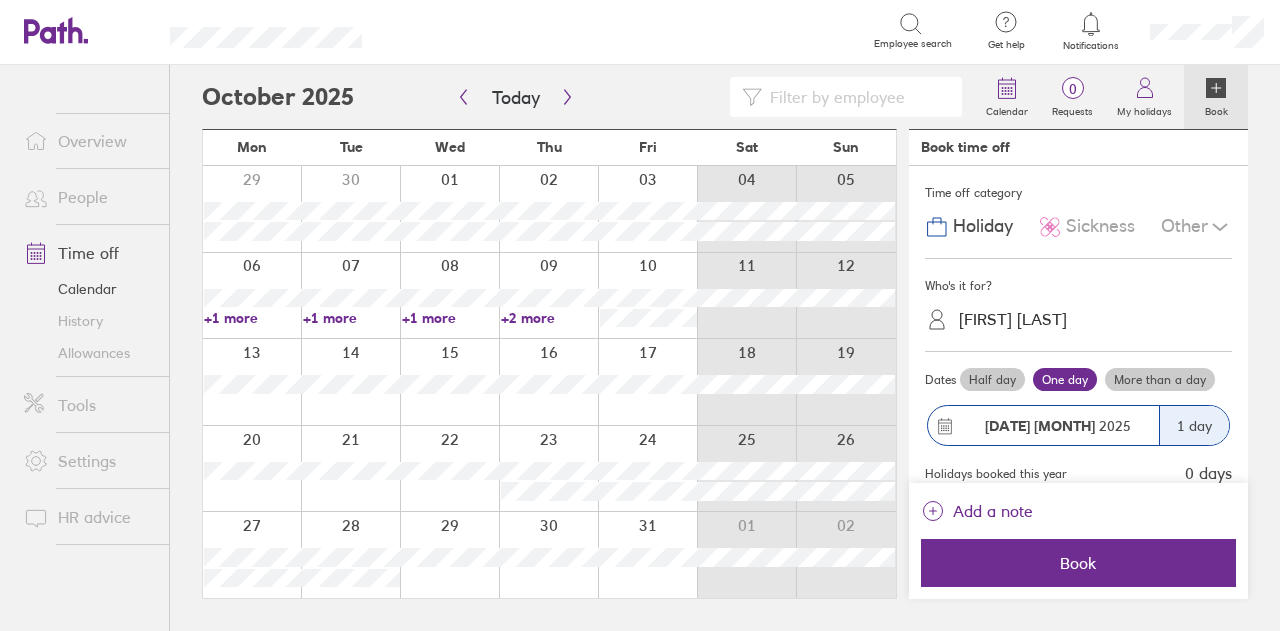 click on "+2 more" at bounding box center [549, 318] 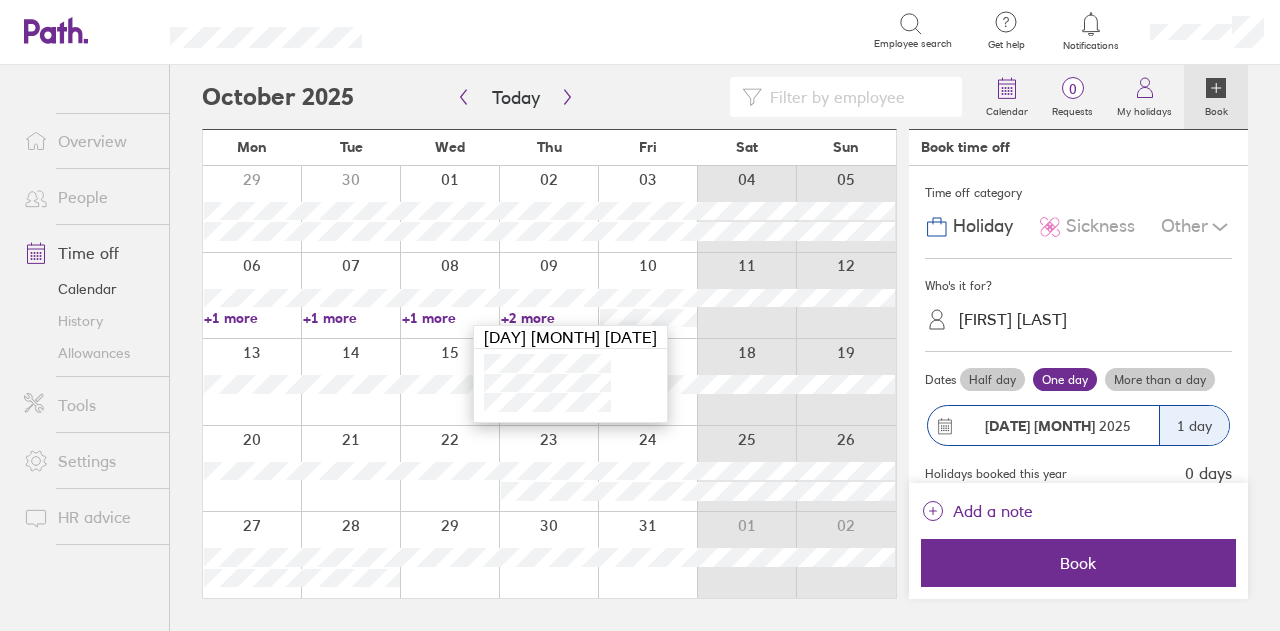 click at bounding box center (647, 382) 